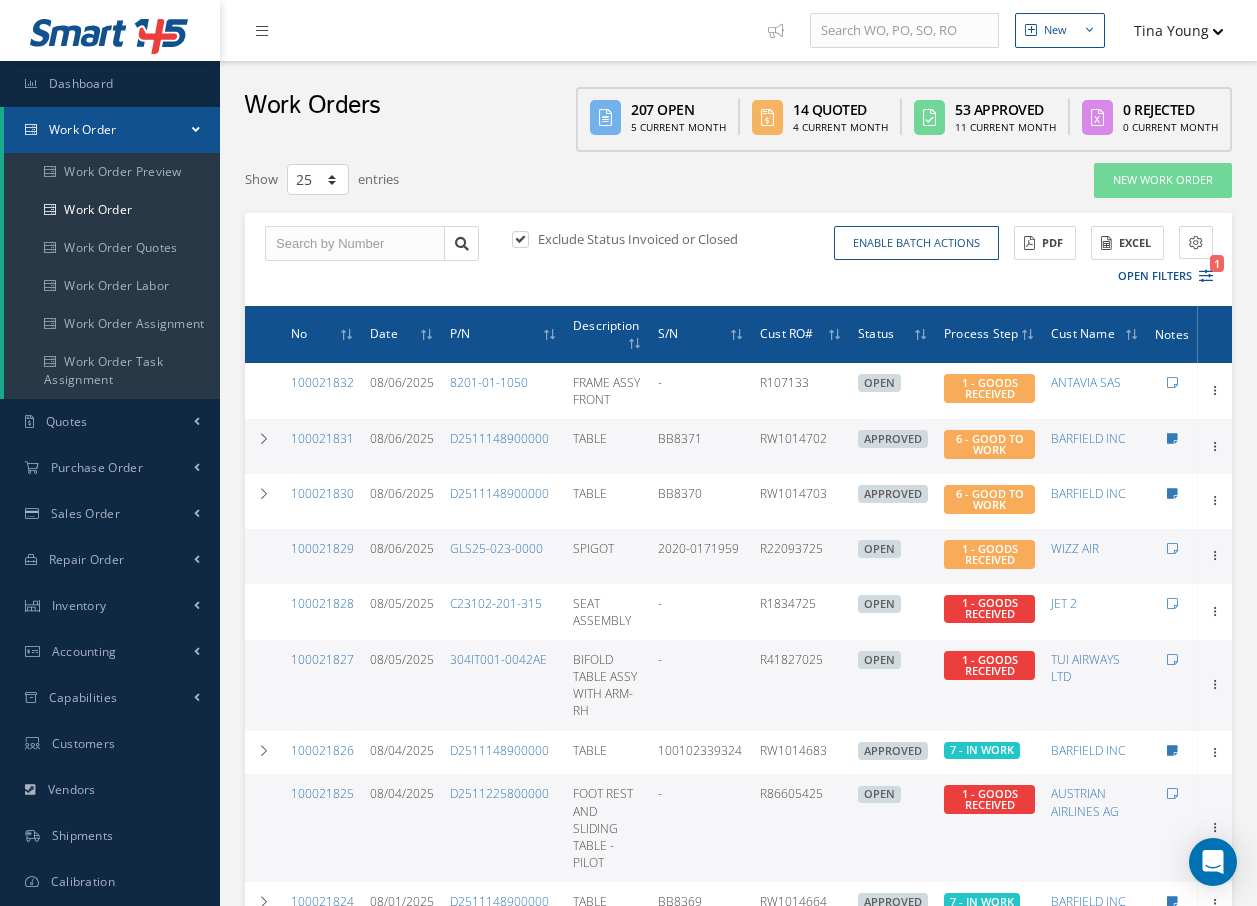 select on "25" 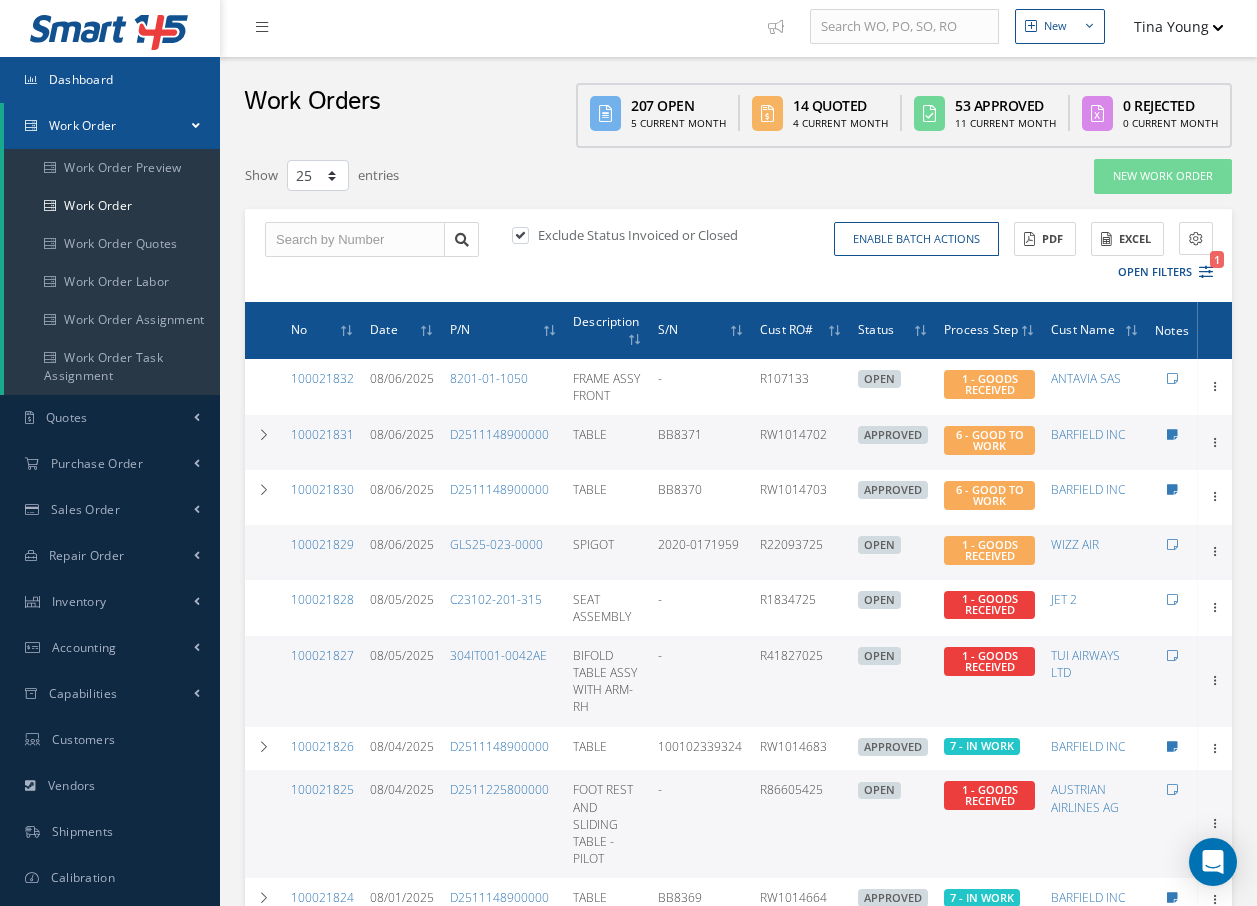 scroll, scrollTop: 0, scrollLeft: 0, axis: both 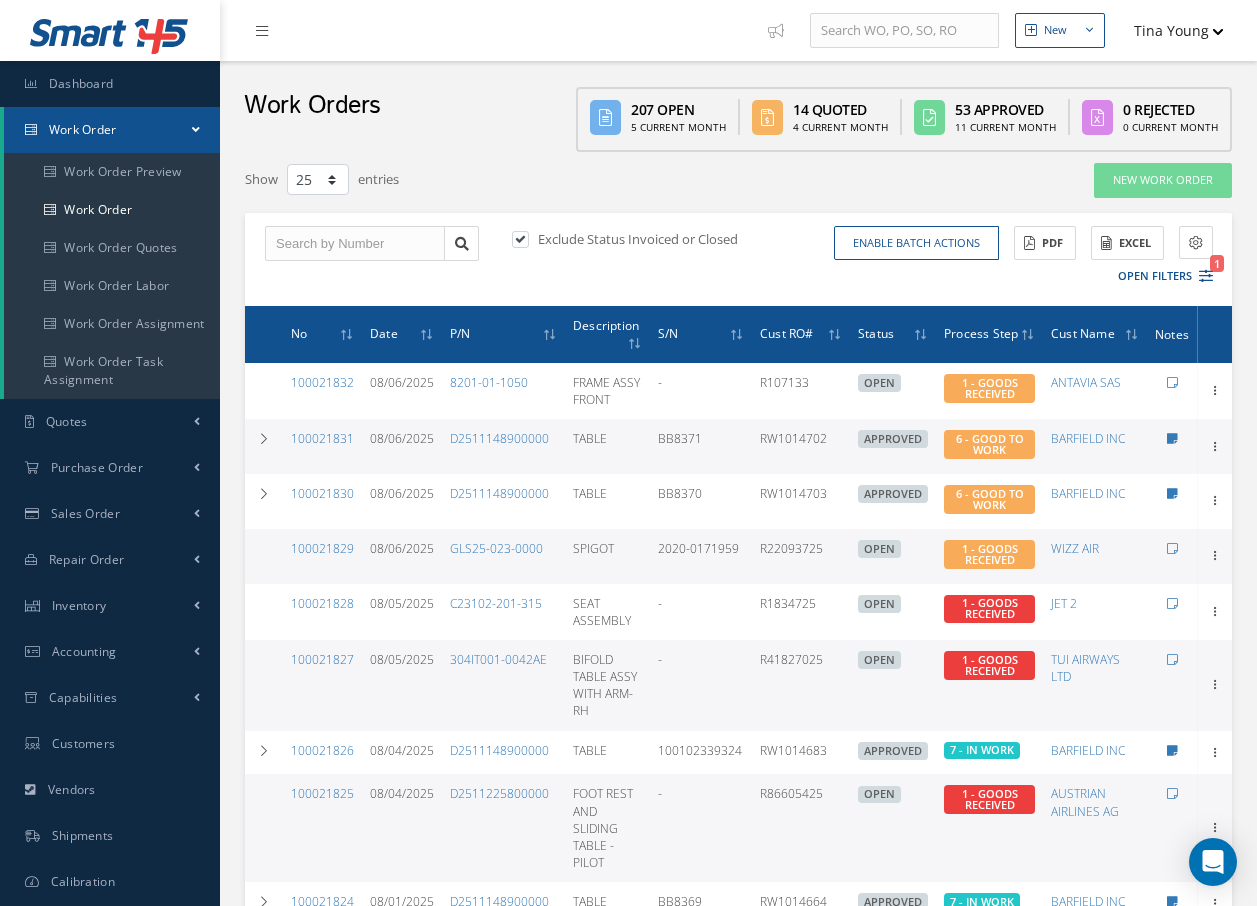 click on "Work Order" at bounding box center [112, 130] 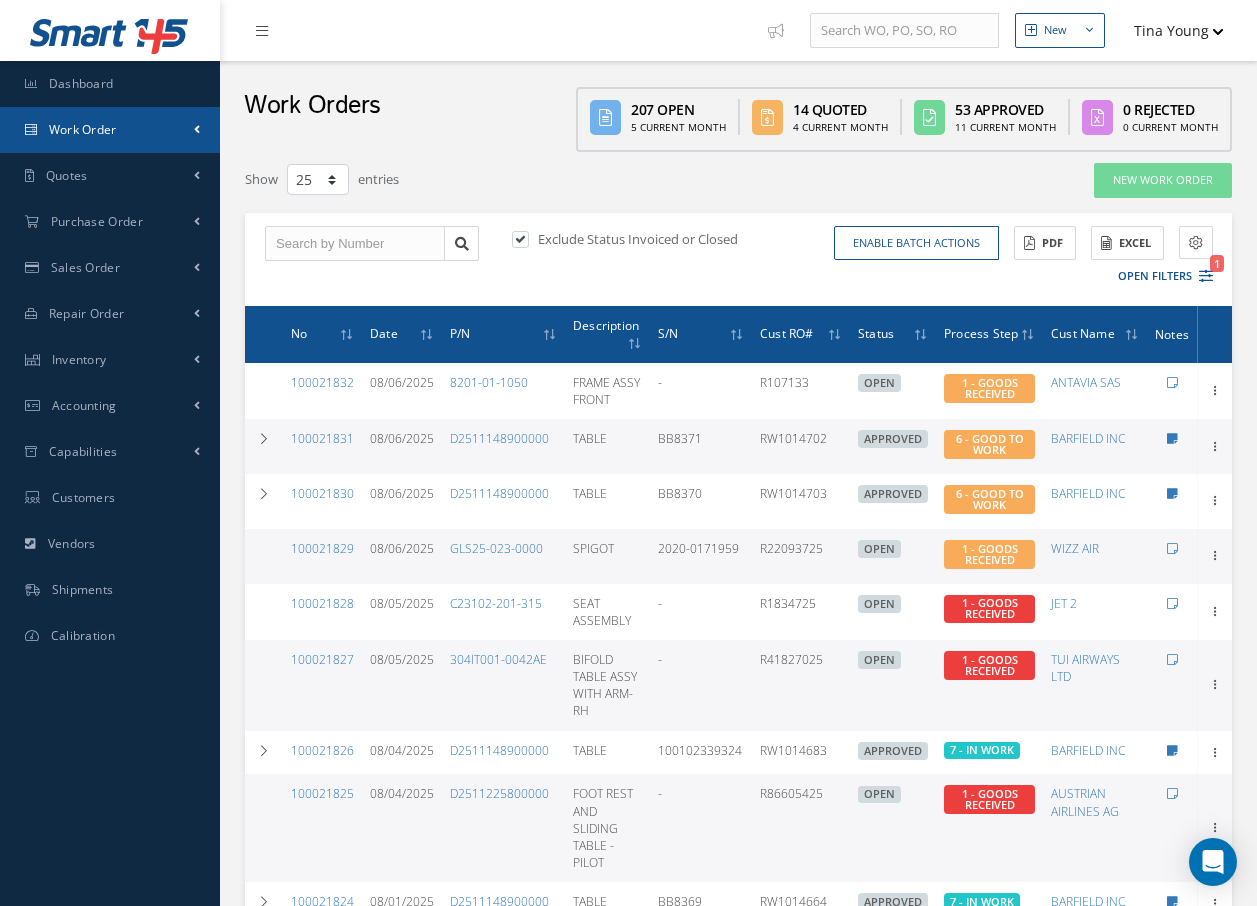 click on "Work Order" at bounding box center [110, 130] 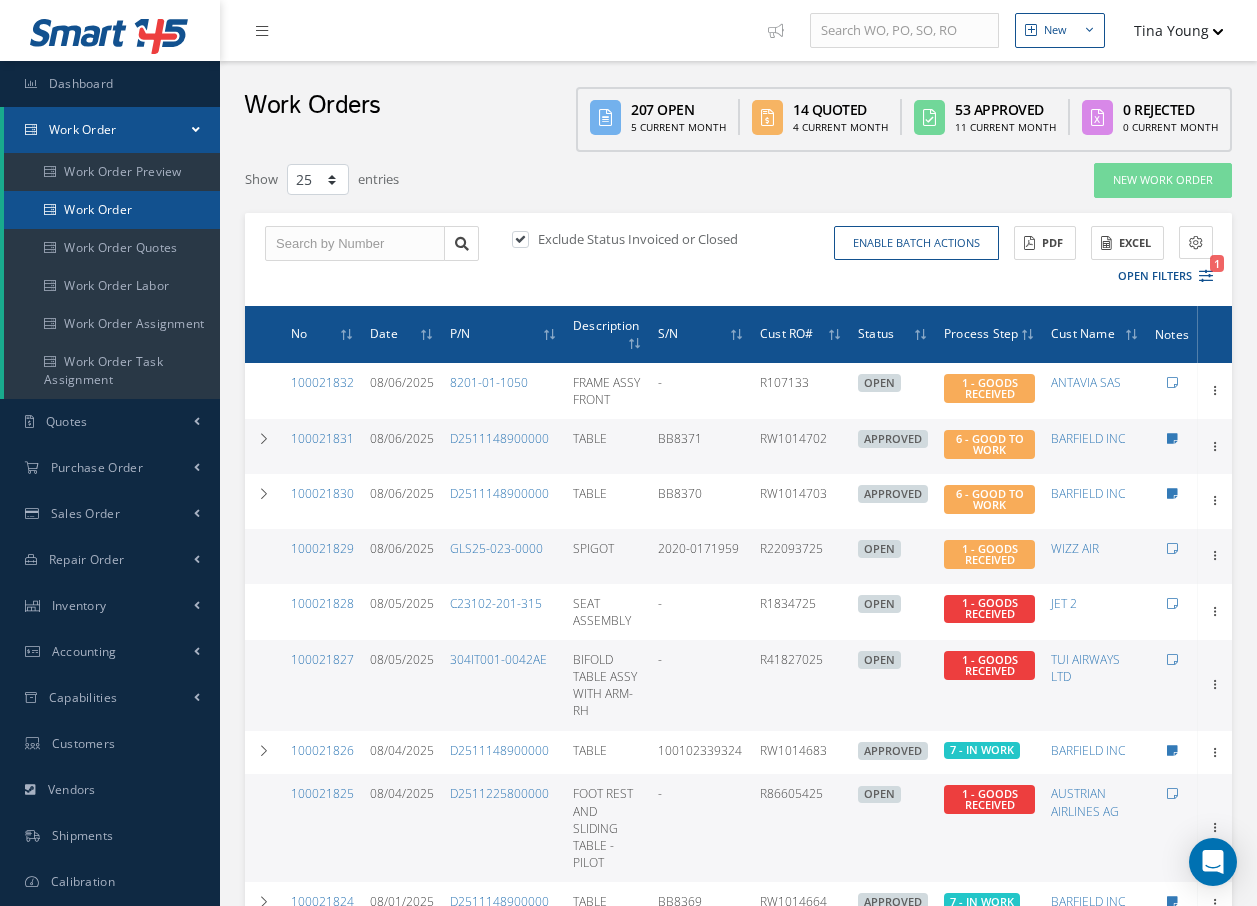 click on "Work Order" at bounding box center (112, 210) 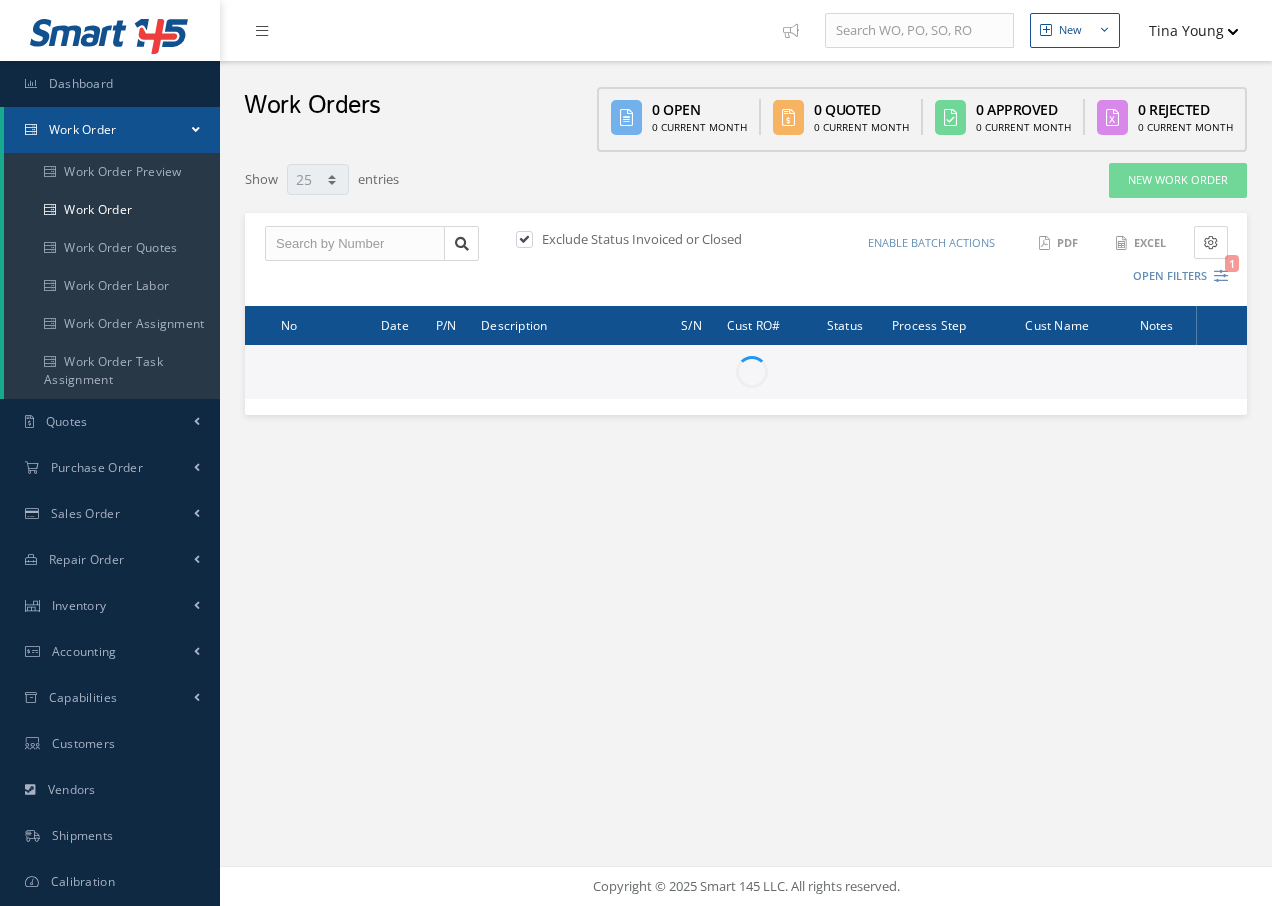 select on "25" 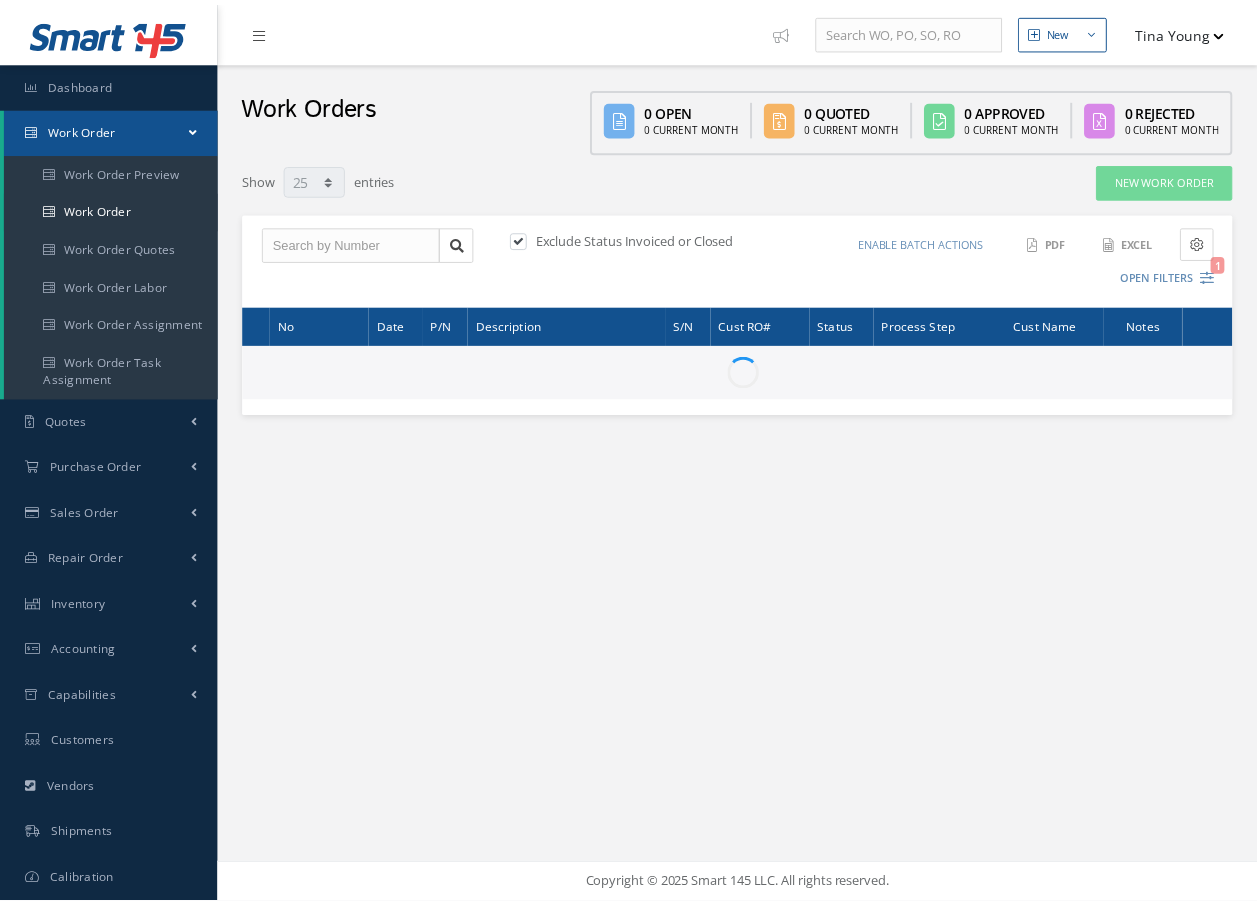 scroll, scrollTop: 0, scrollLeft: 0, axis: both 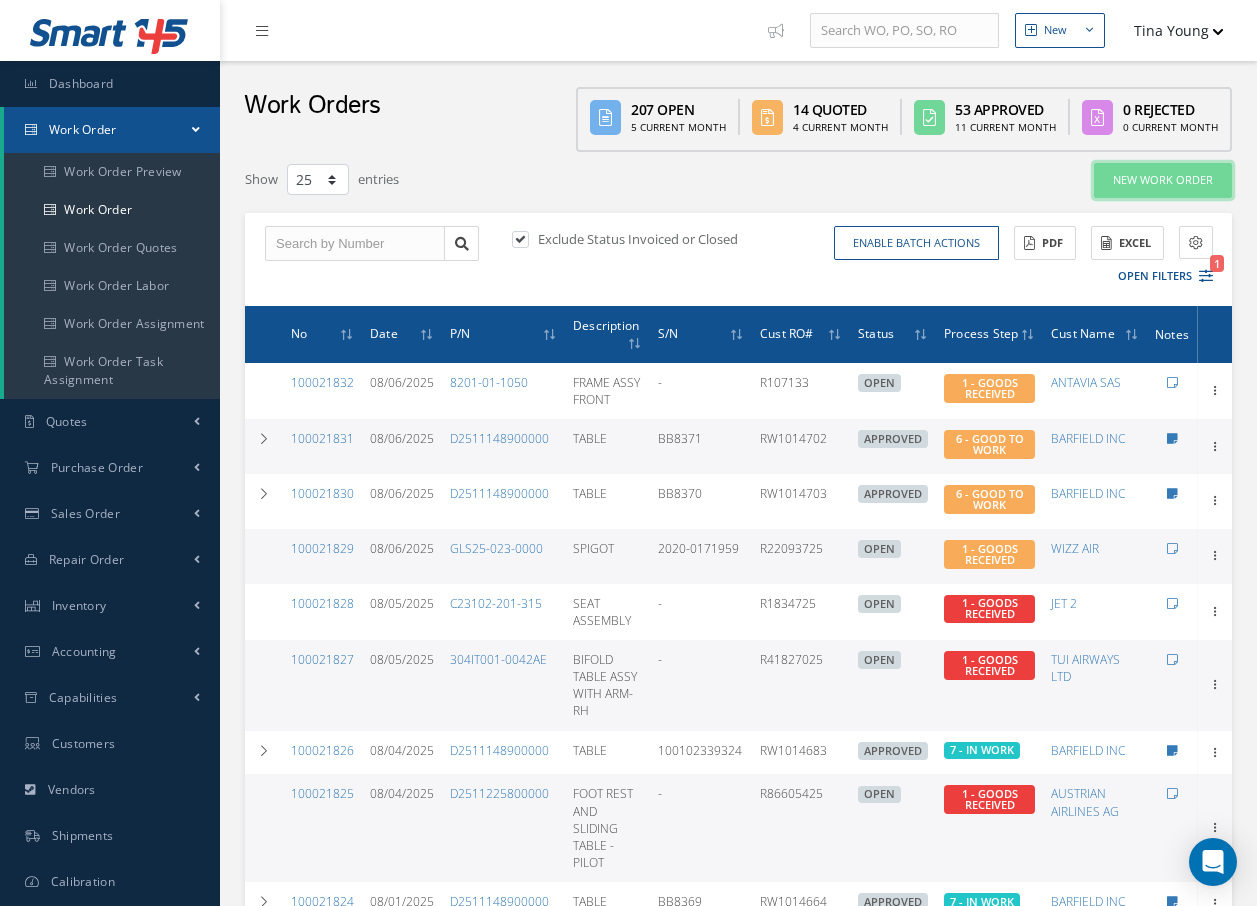 click on "New Work Order" at bounding box center [1163, 180] 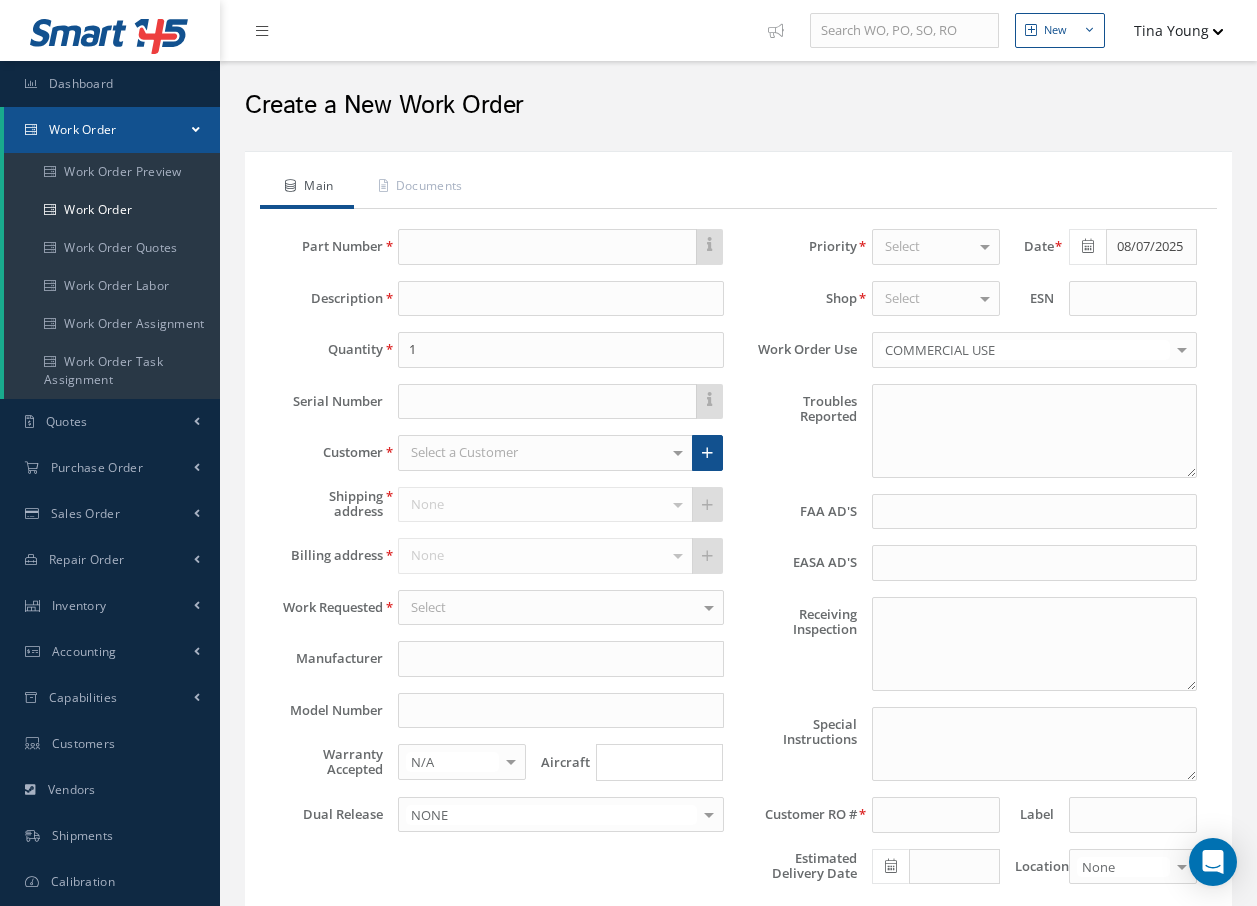type on "NONE" 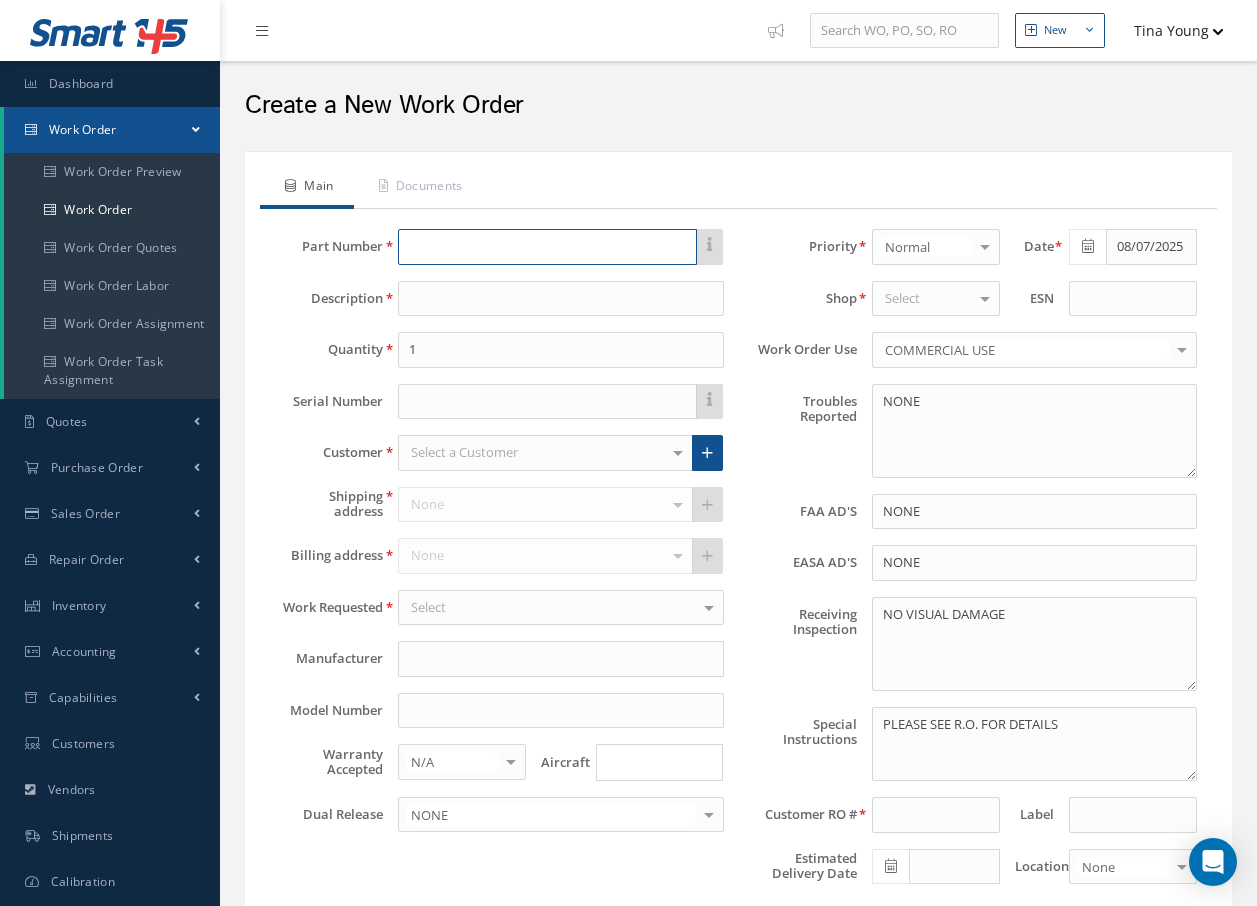 click at bounding box center [547, 247] 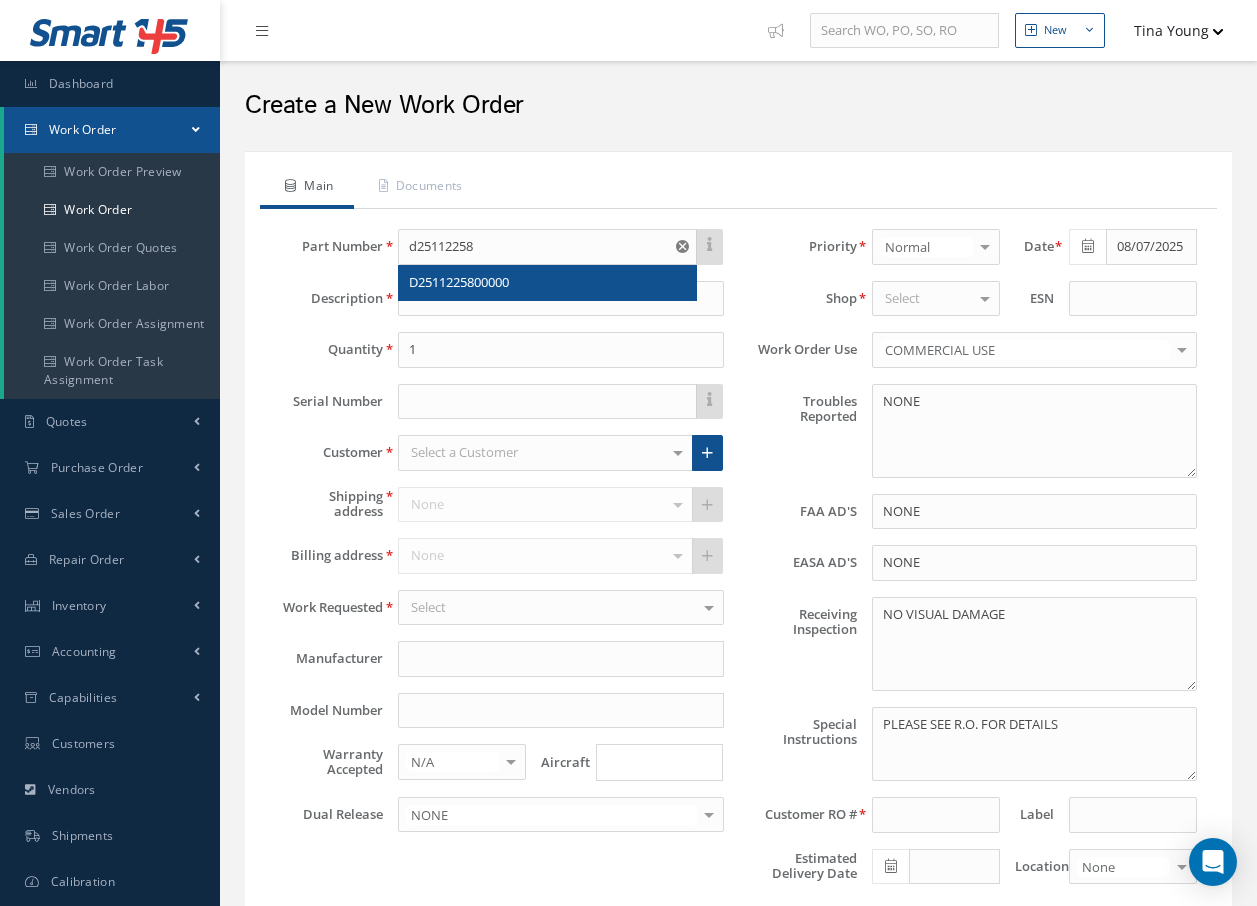 click on "D2511225800000" at bounding box center [459, 282] 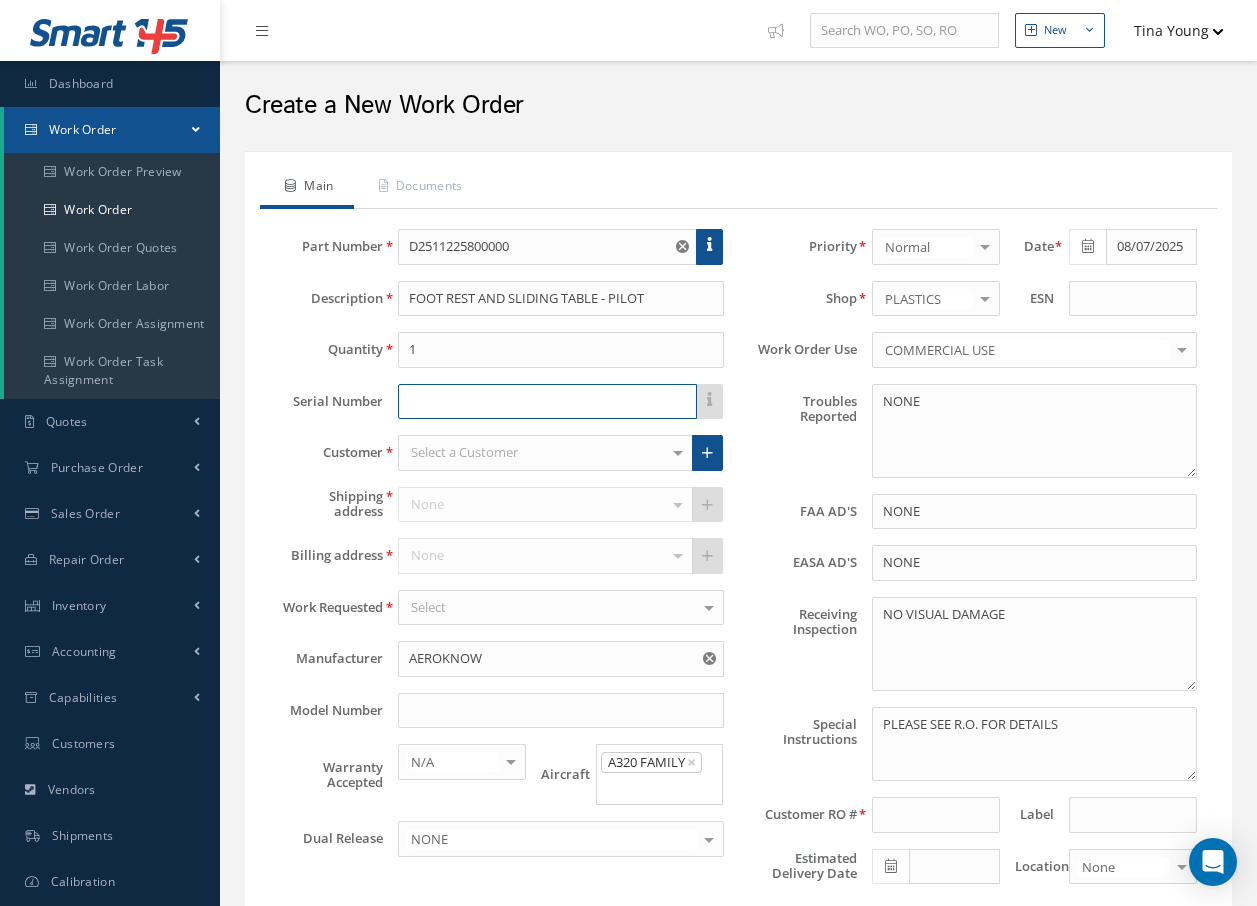 click at bounding box center [547, 402] 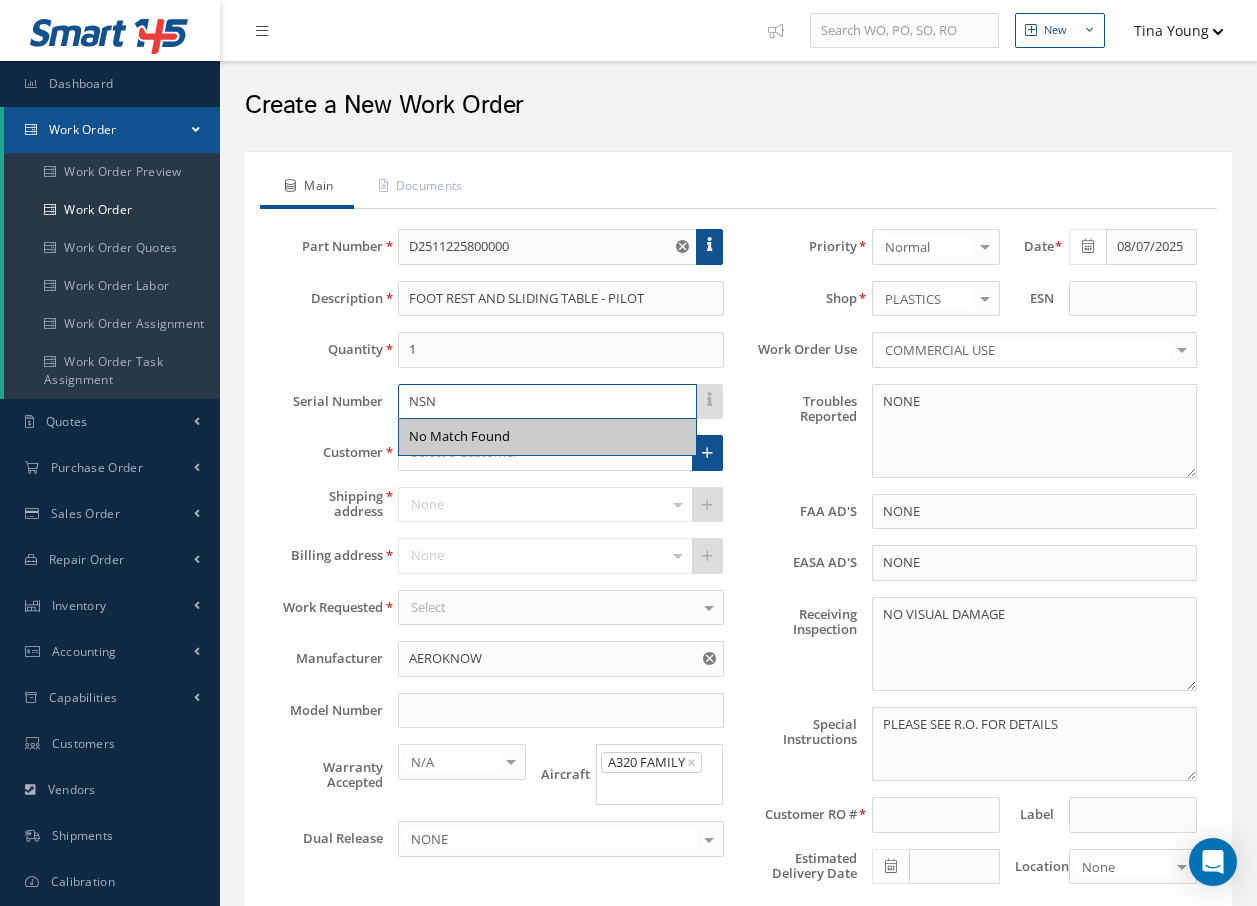 type on "NSN" 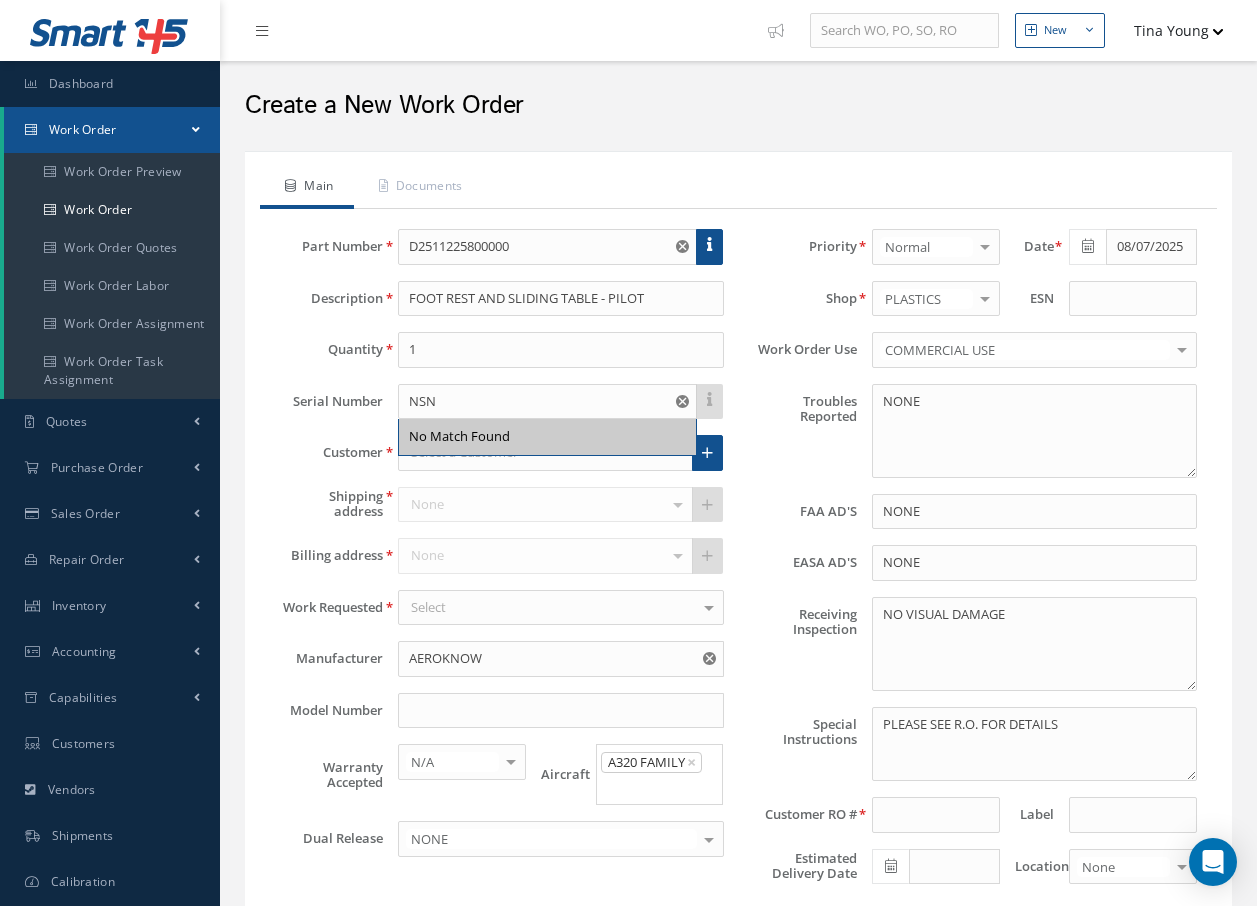 click on "Troubles Reported" at bounding box center (798, 431) 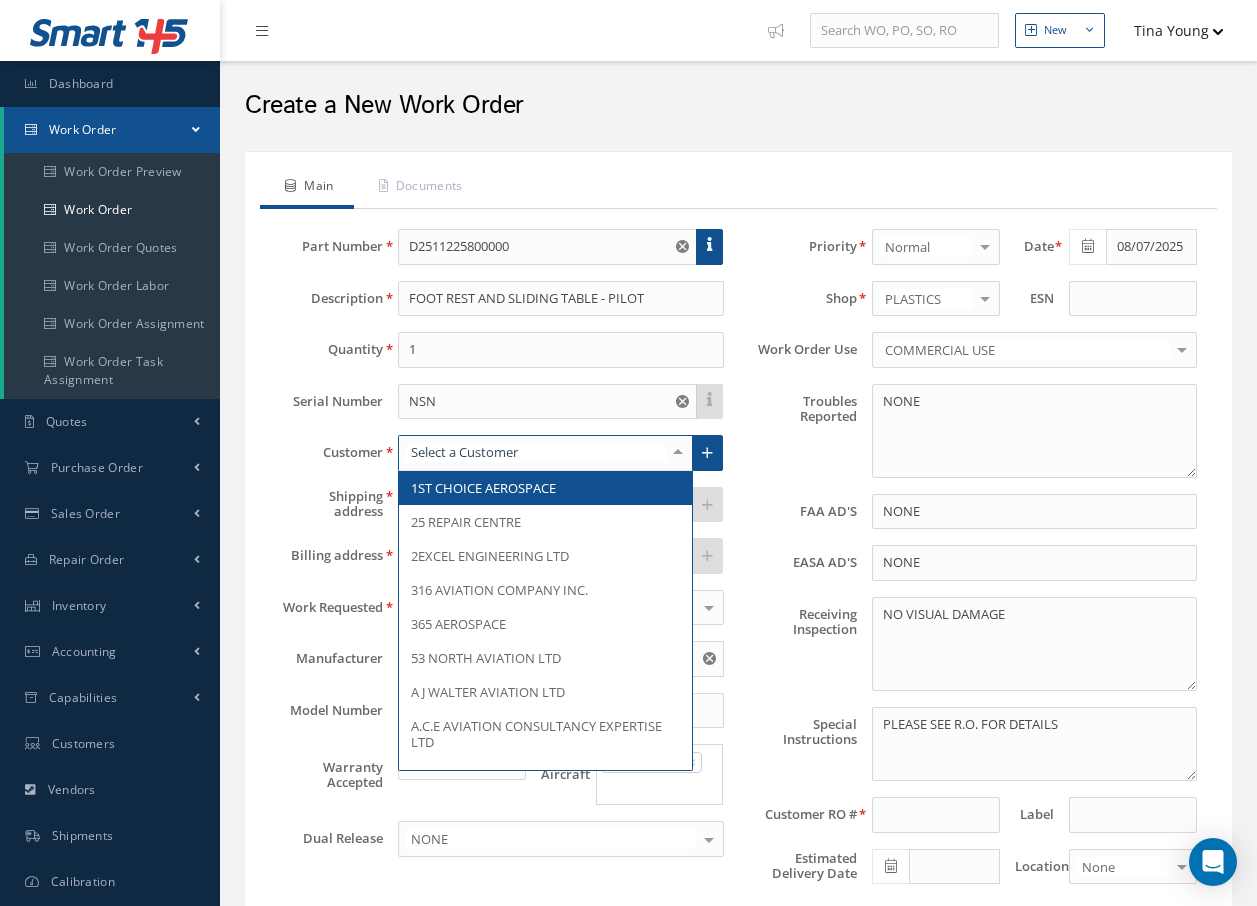 click at bounding box center [545, 453] 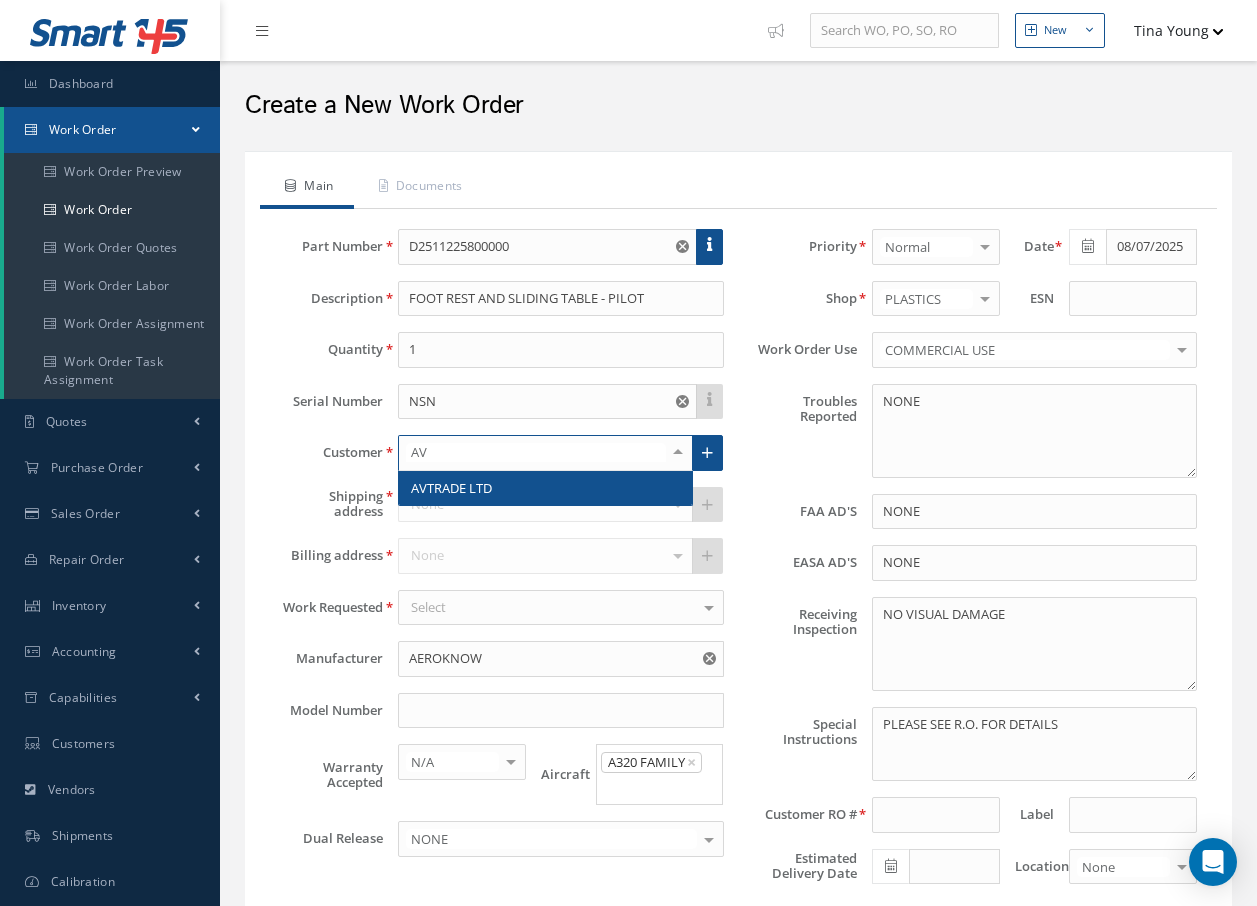 type on "AVT" 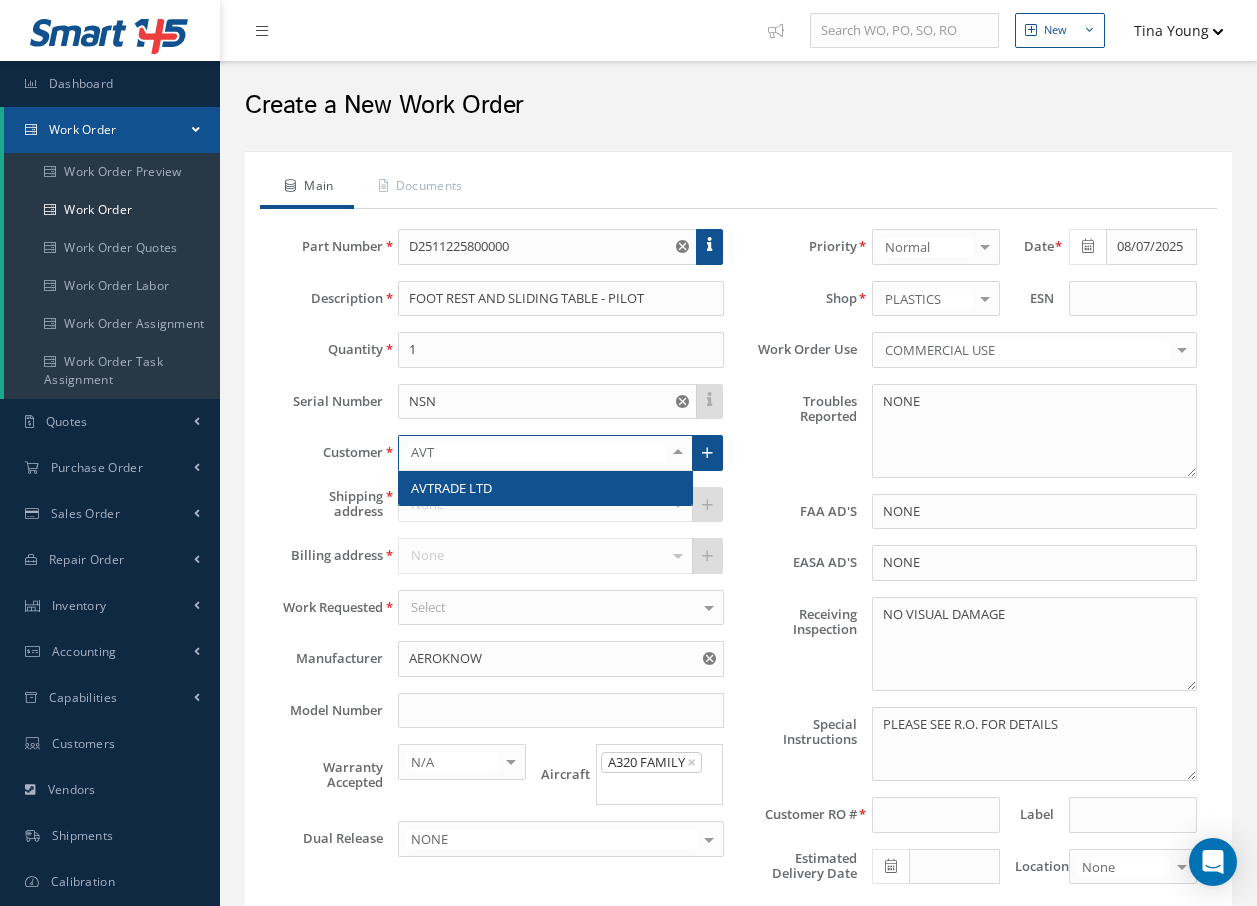 click on "AVTRADE LTD" at bounding box center [545, 488] 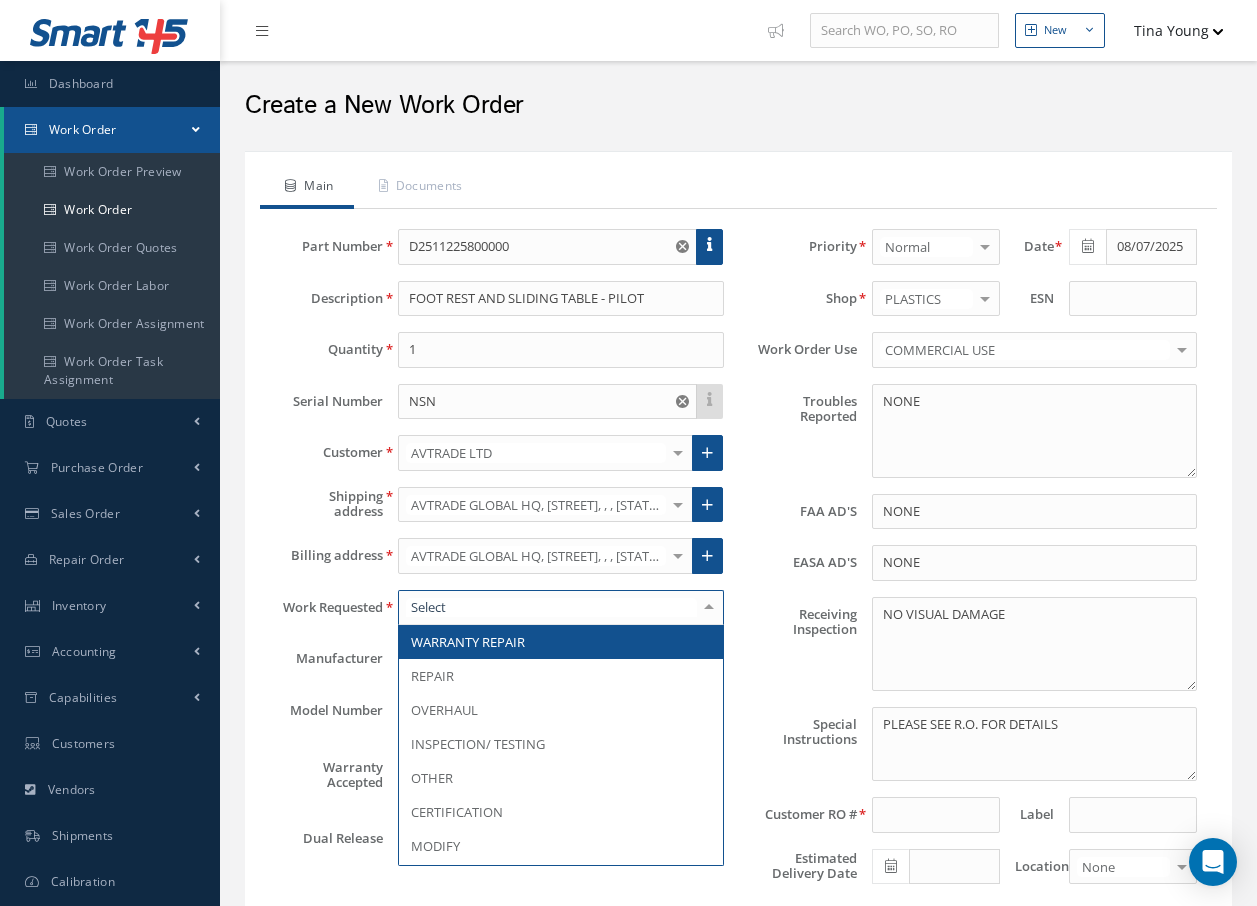 click at bounding box center [709, 607] 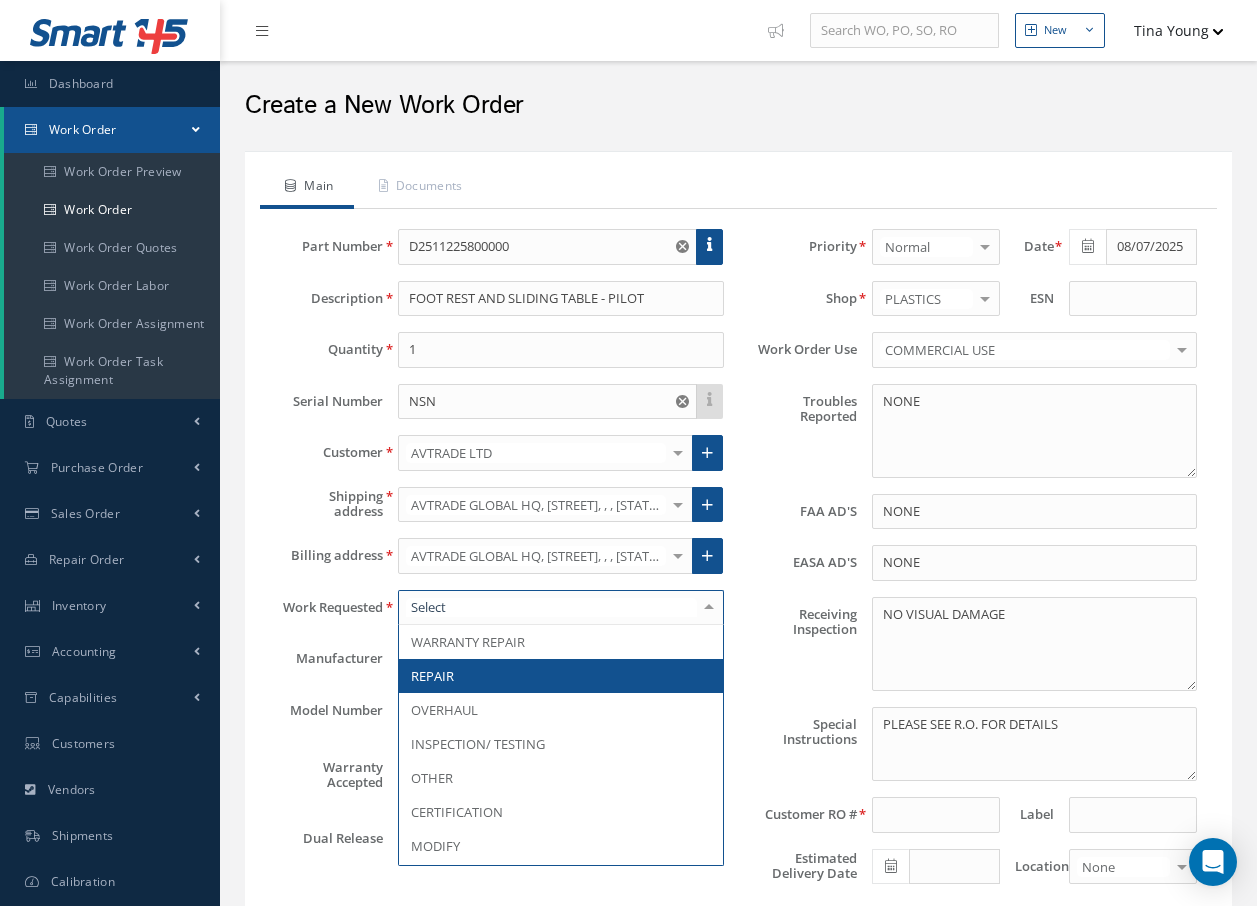 click on "REPAIR" at bounding box center (560, 676) 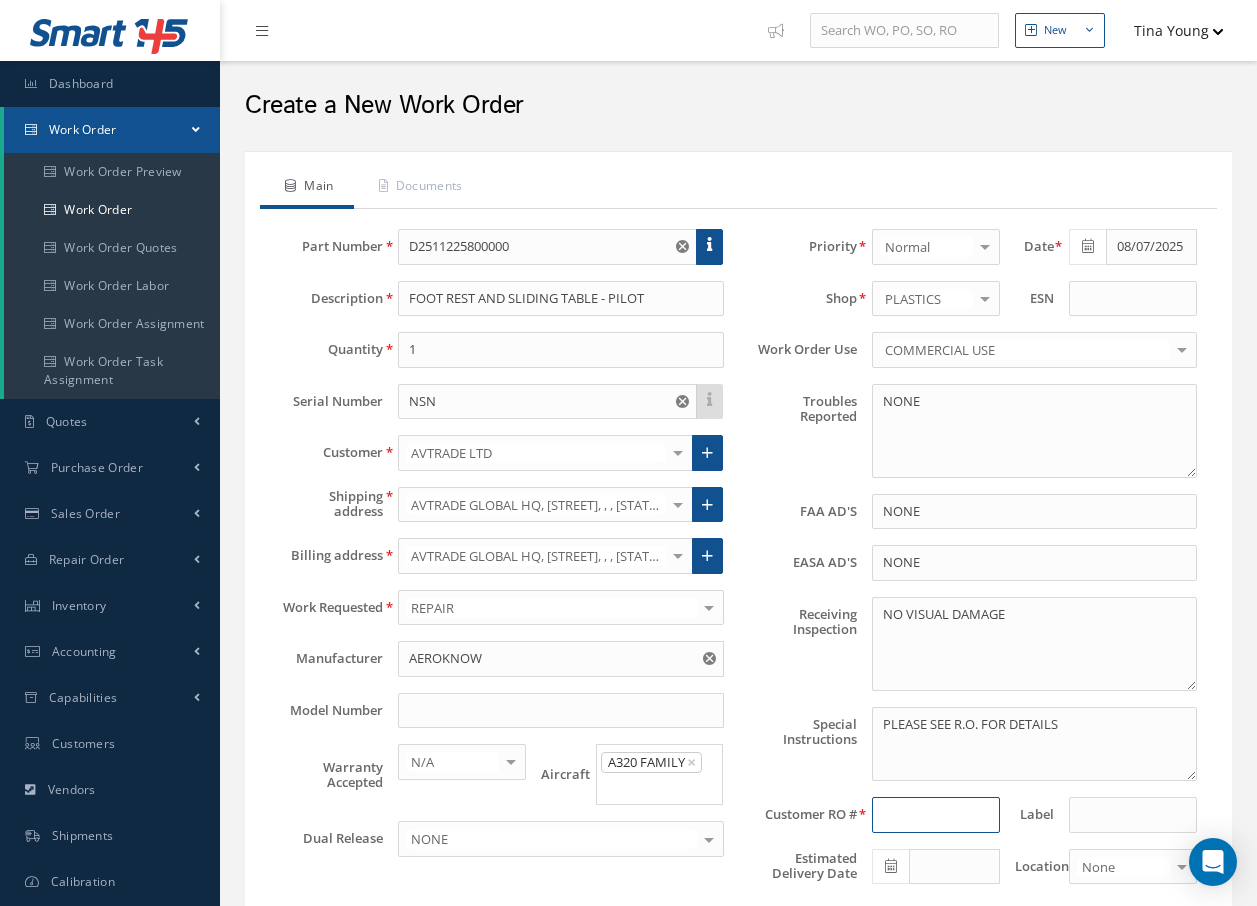 click at bounding box center [936, 815] 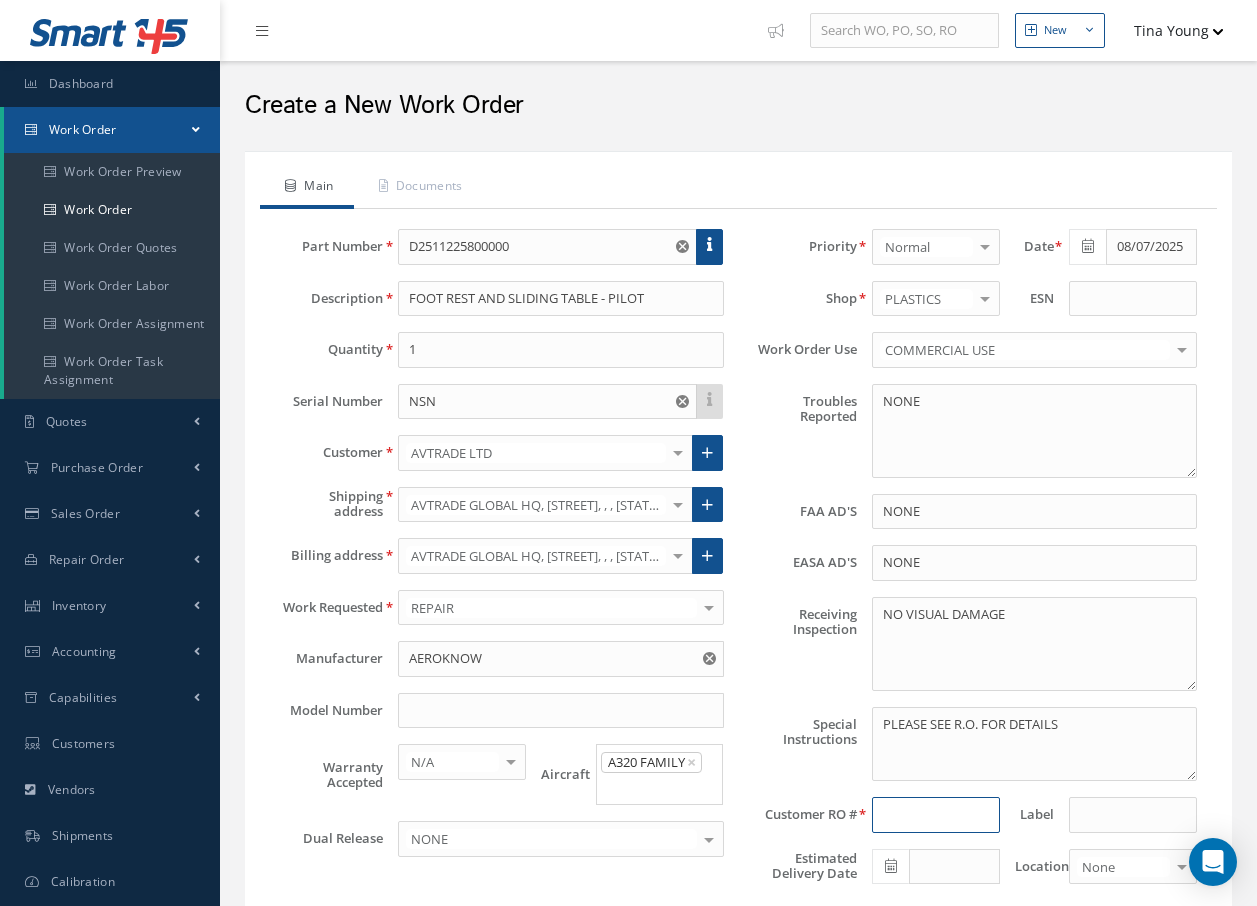 type on "r" 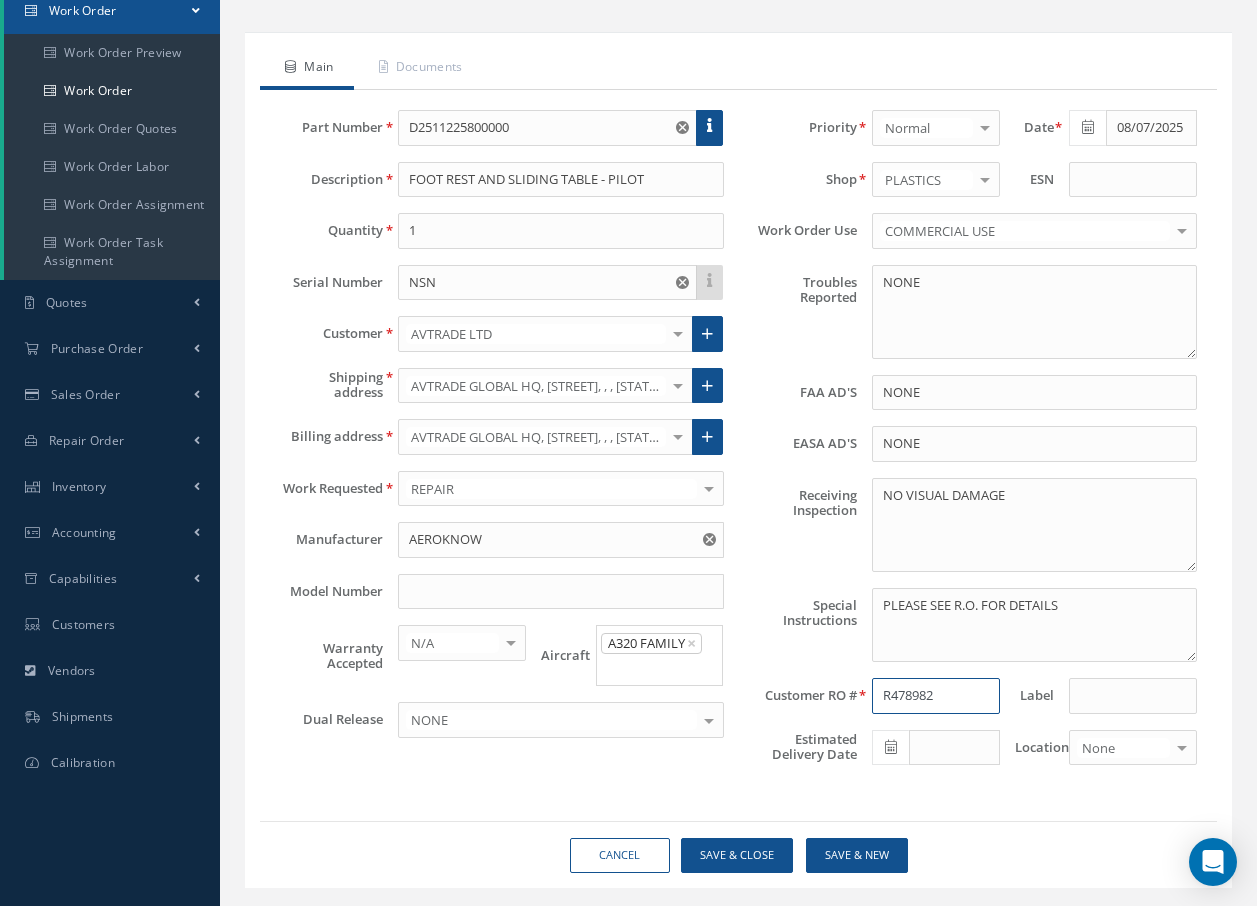 scroll, scrollTop: 166, scrollLeft: 0, axis: vertical 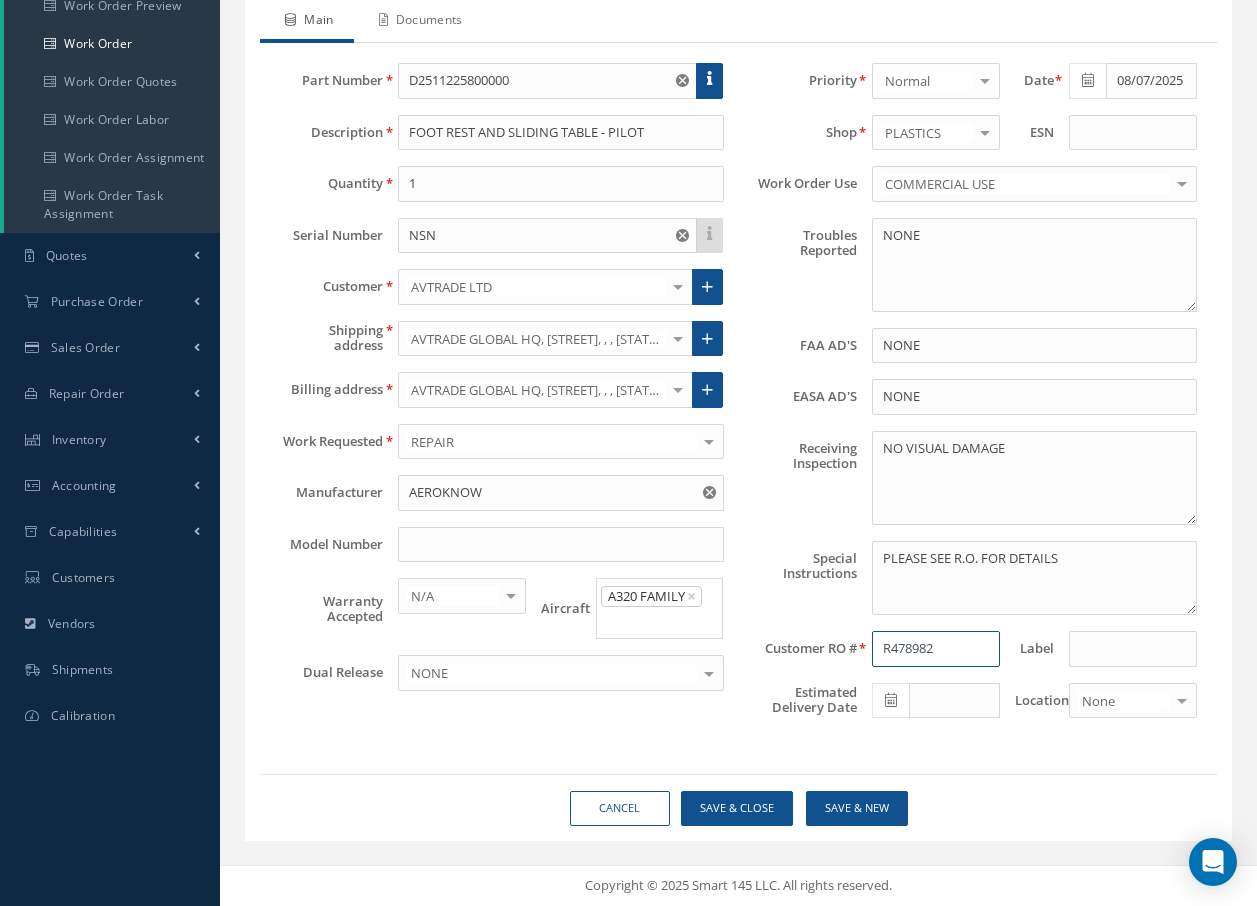 type on "R478982" 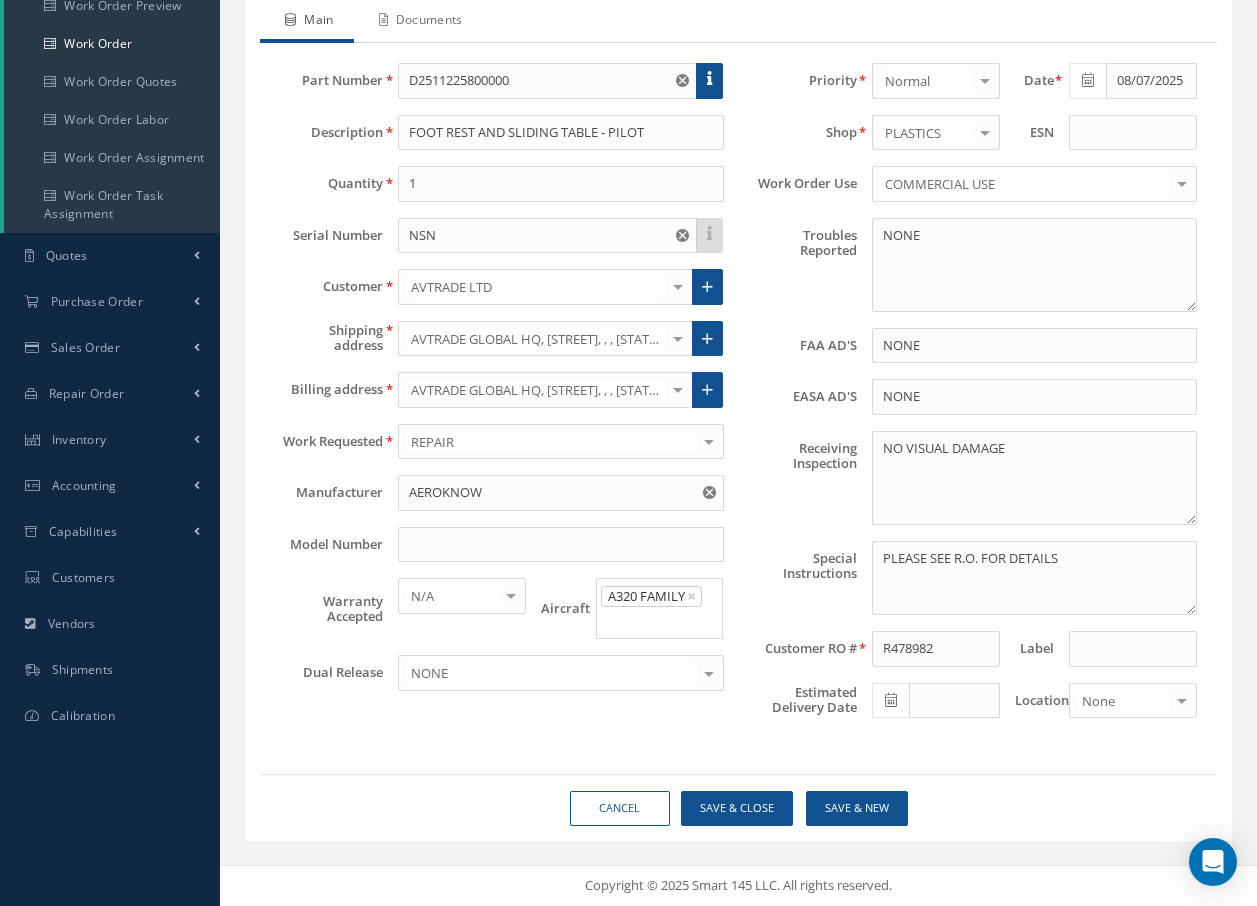 click on "Documents" at bounding box center [418, 22] 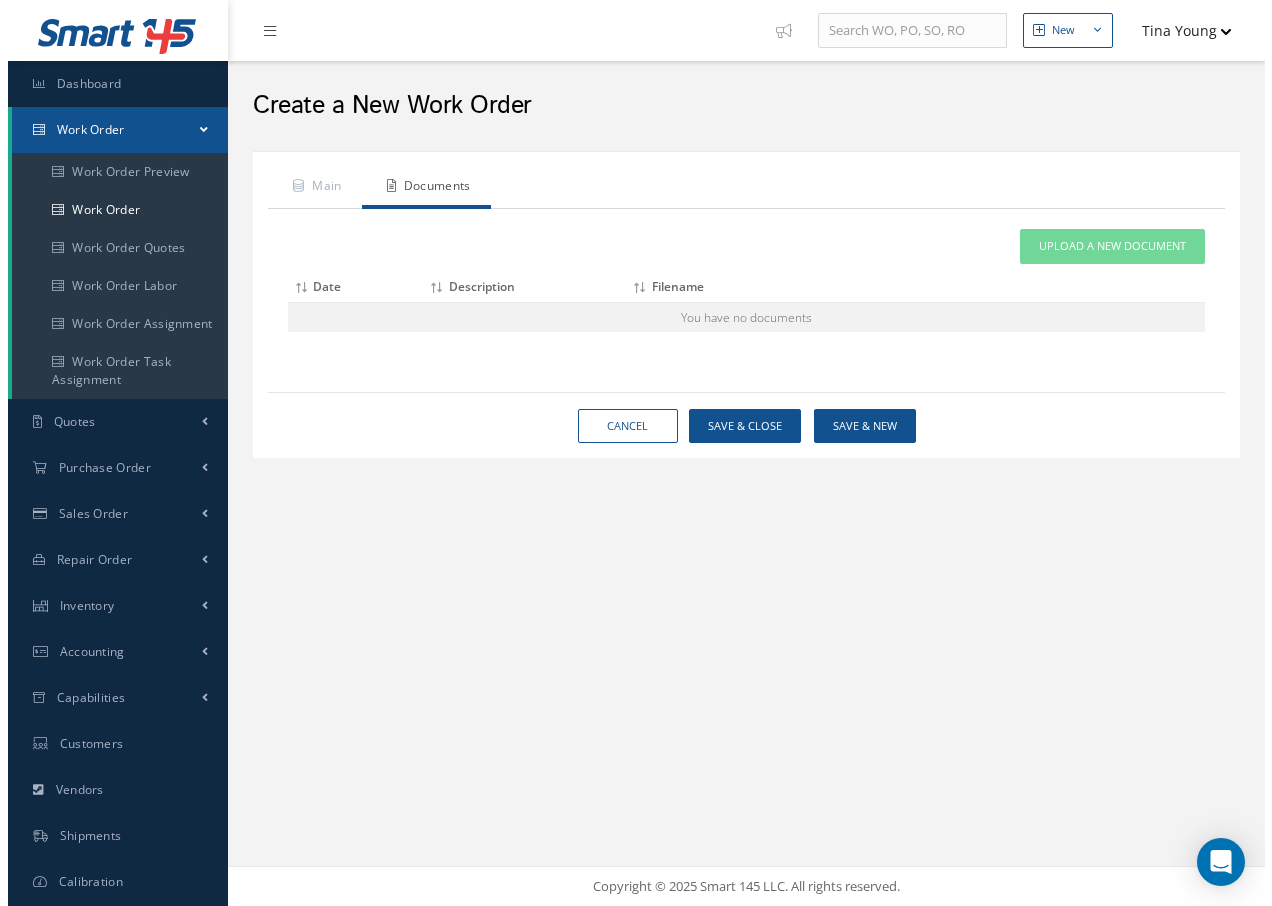 scroll, scrollTop: 0, scrollLeft: 0, axis: both 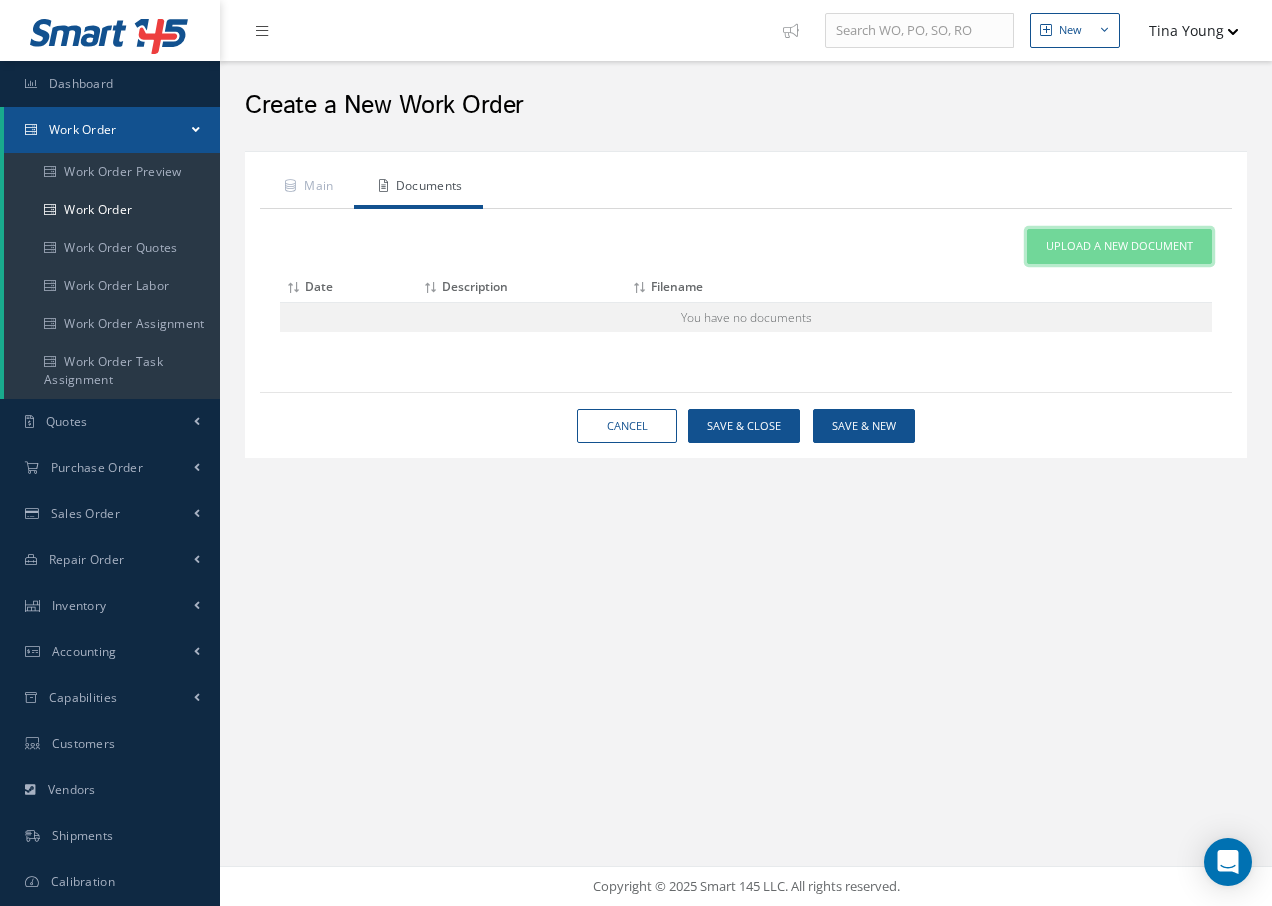 click on "Upload a New Document" at bounding box center [1119, 246] 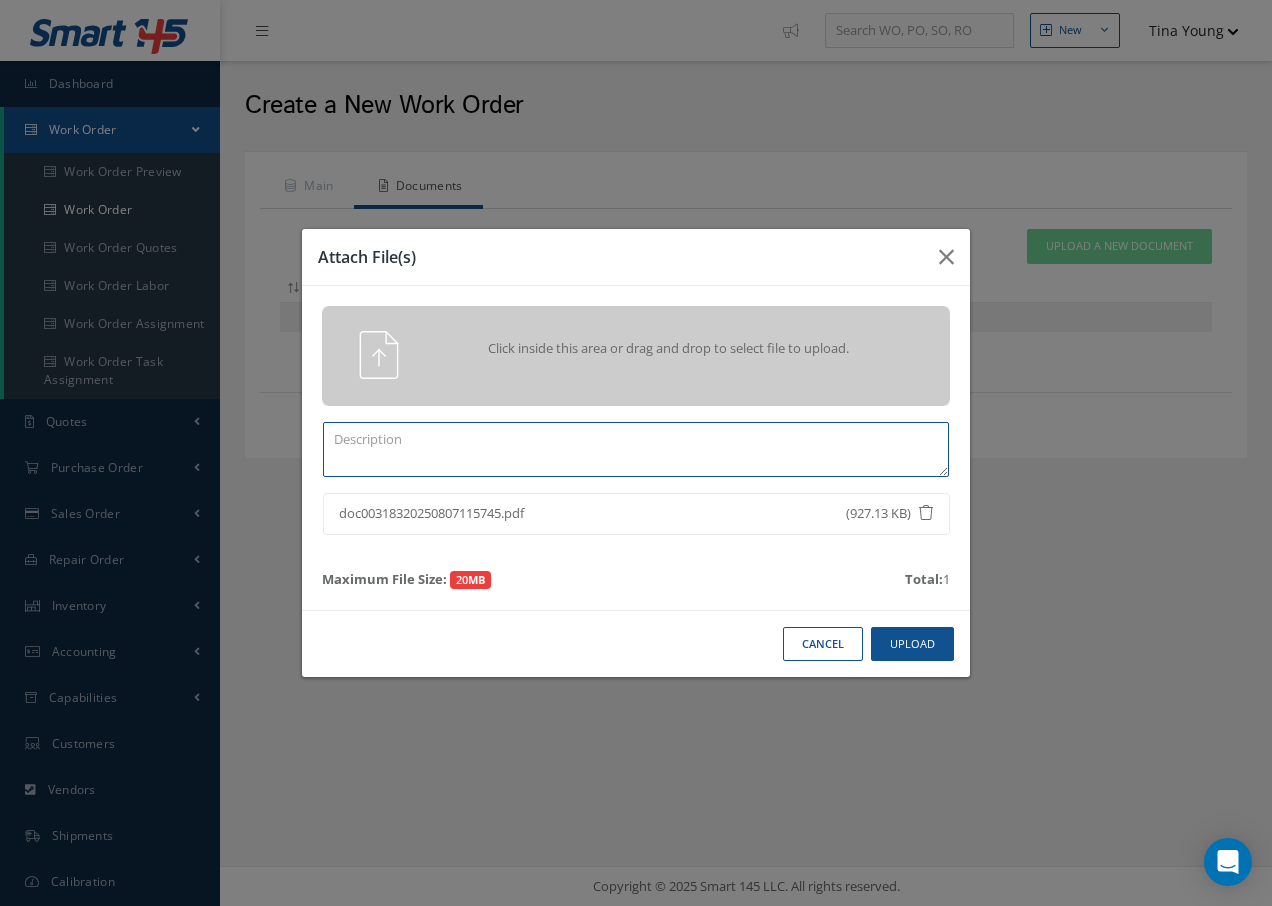 click at bounding box center (636, 449) 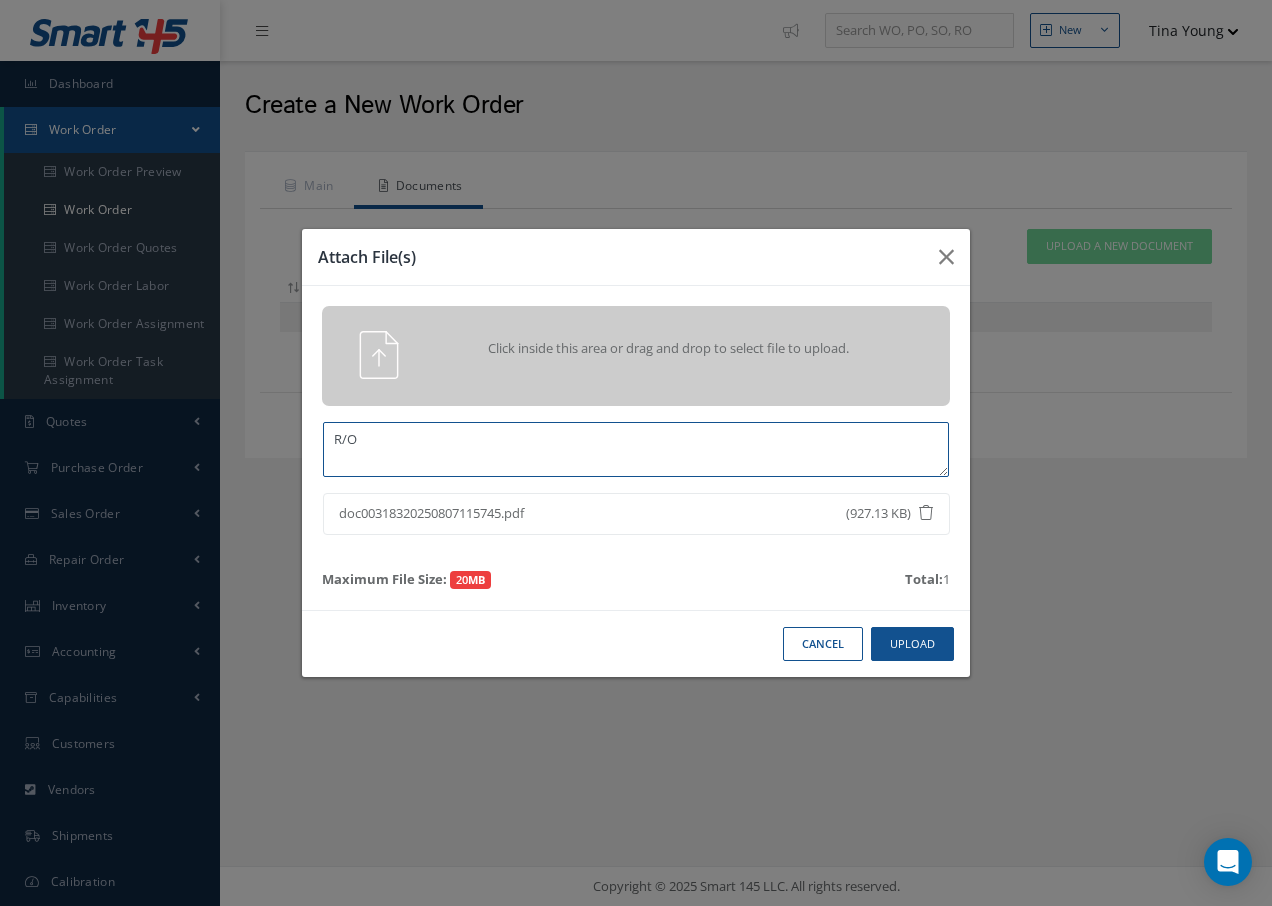 type on "R/O" 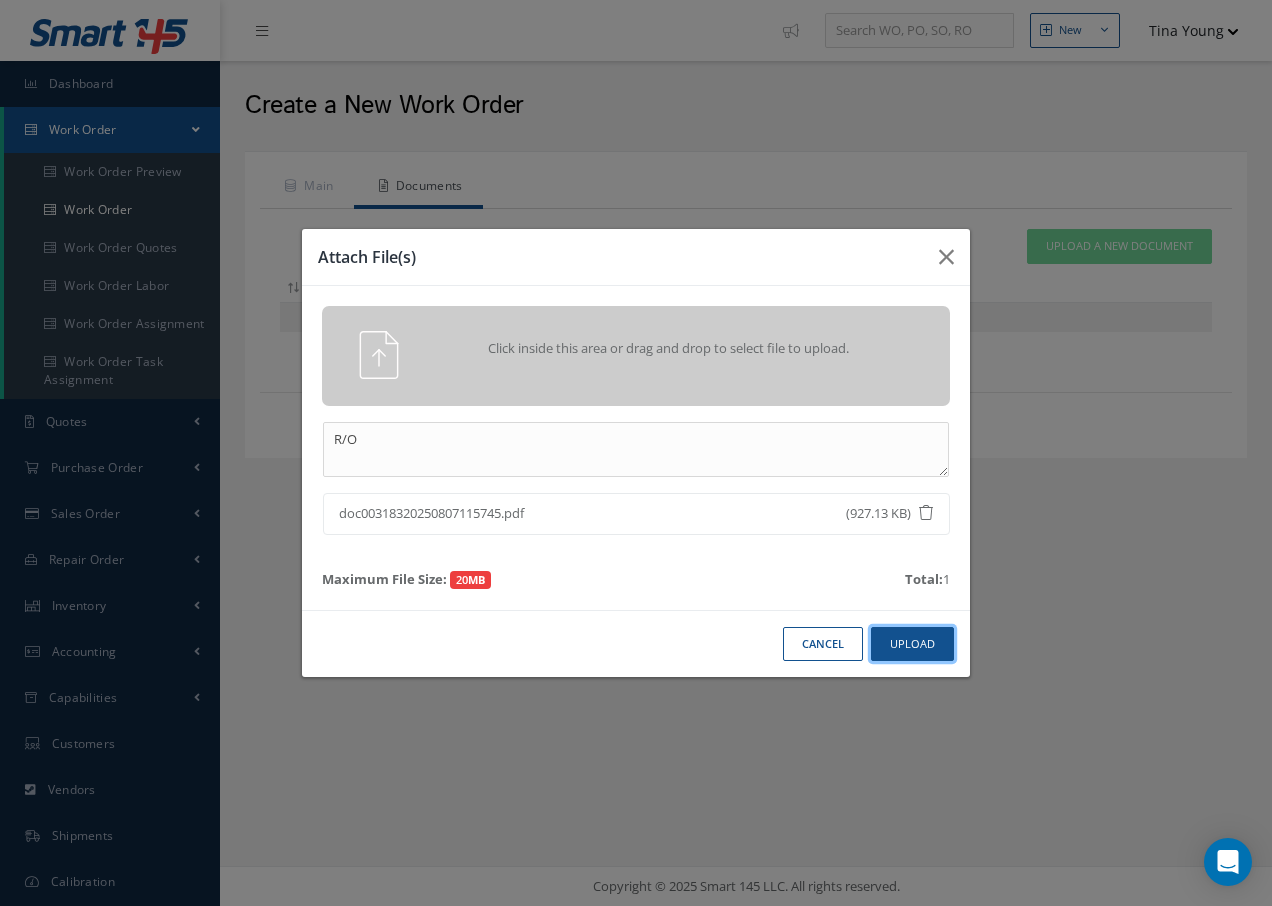 click on "Upload" at bounding box center (912, 644) 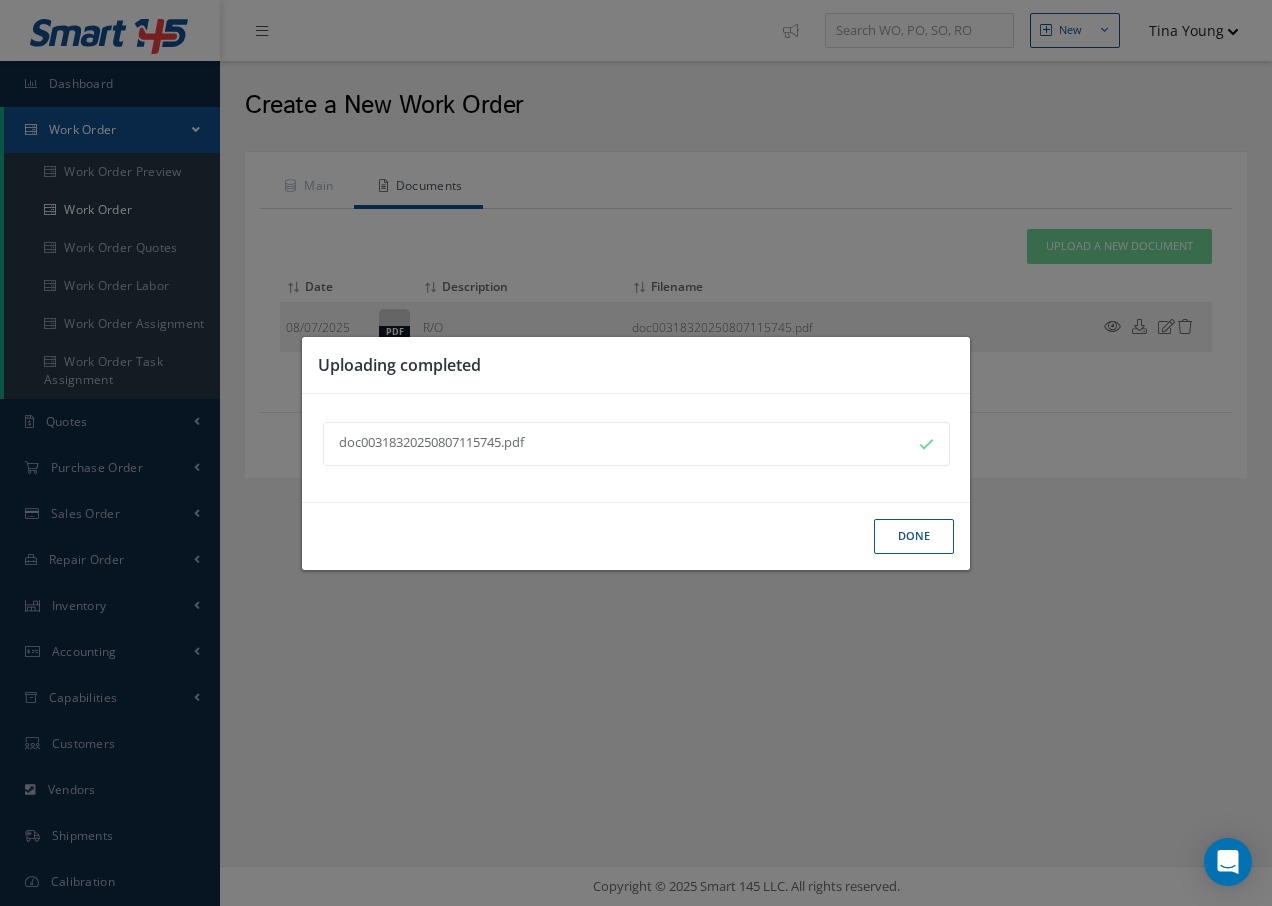 click on "Done" at bounding box center [914, 536] 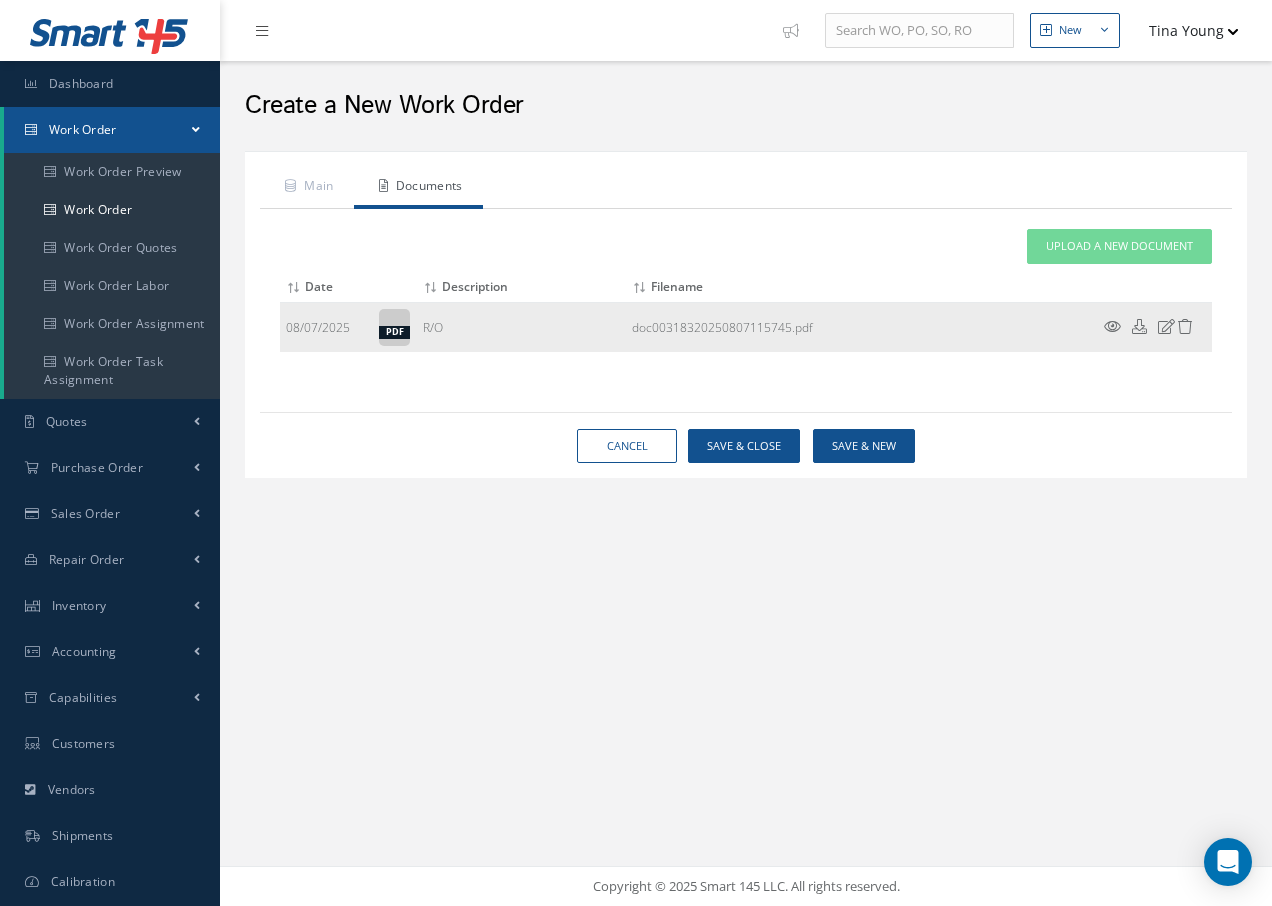 click at bounding box center (1112, 326) 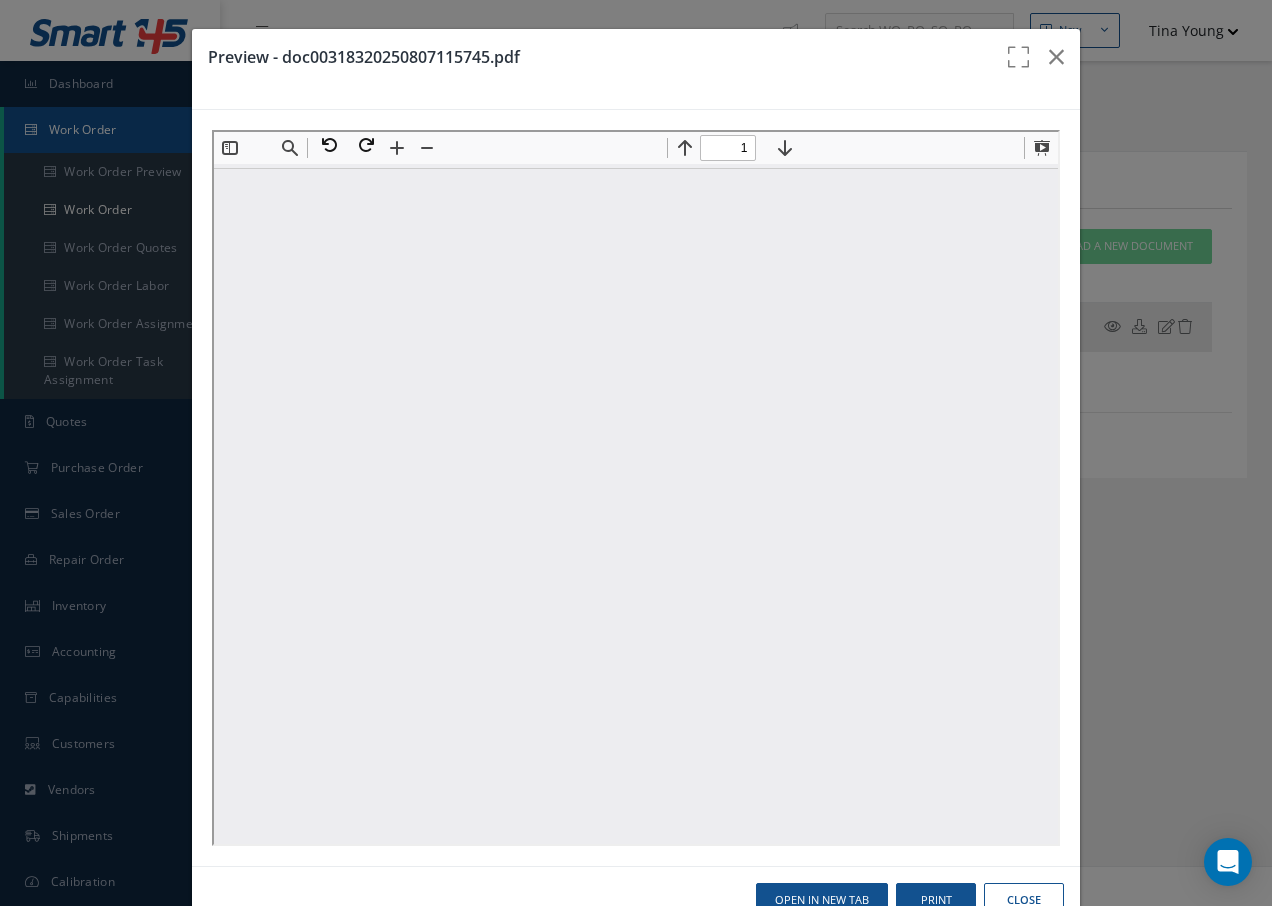scroll, scrollTop: 0, scrollLeft: 0, axis: both 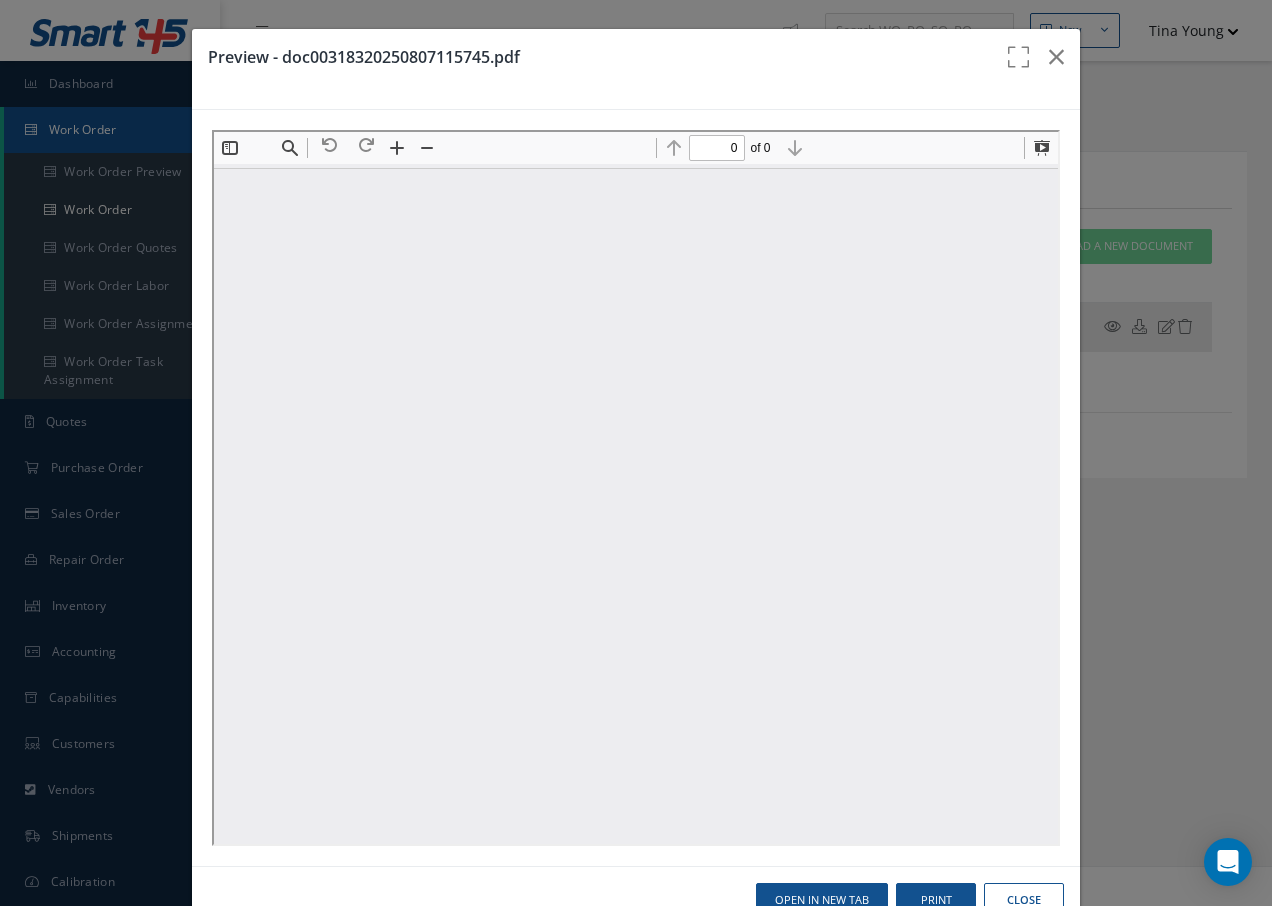 type on "1" 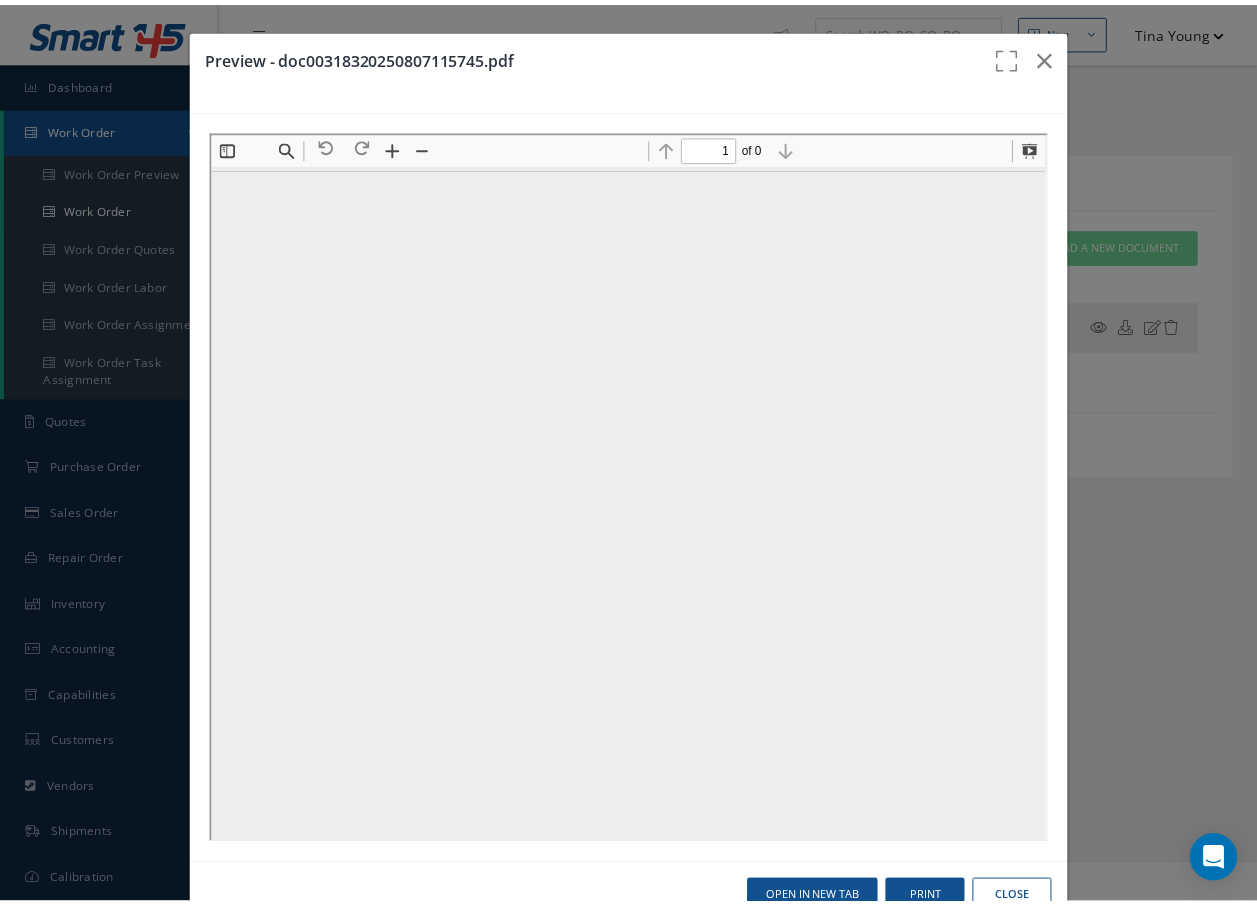 scroll, scrollTop: 10, scrollLeft: 0, axis: vertical 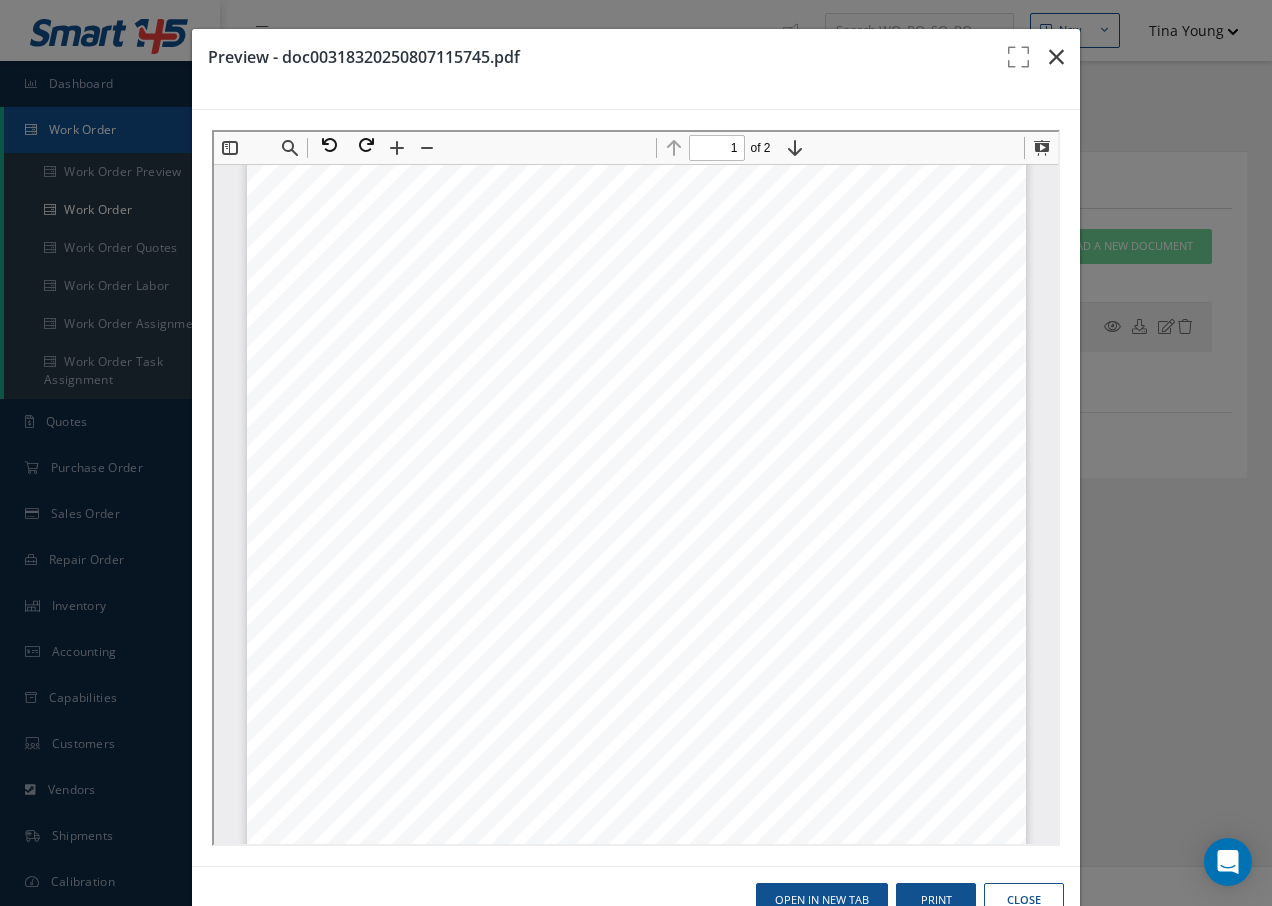 click at bounding box center (1056, 57) 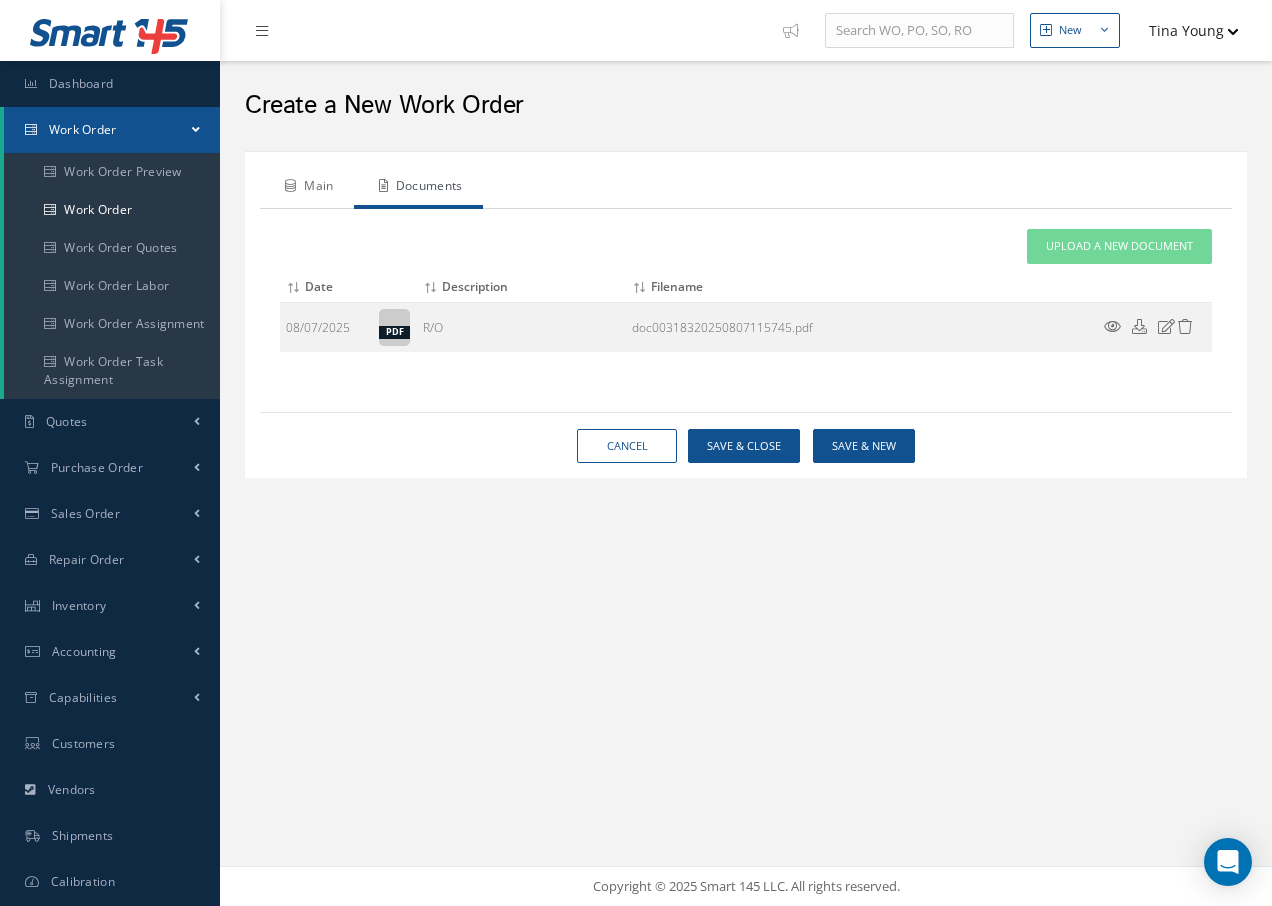 click on "Main" at bounding box center (307, 188) 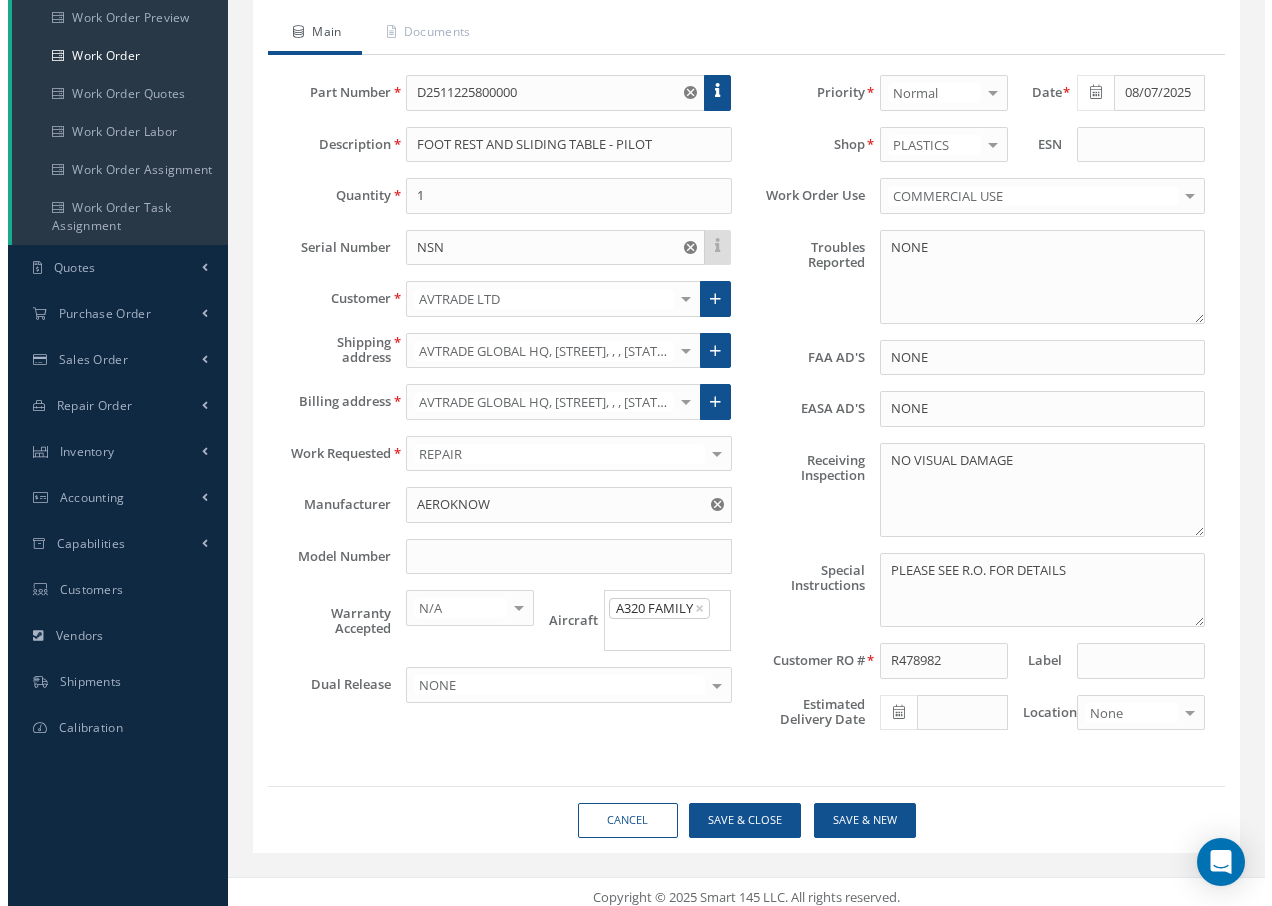 scroll, scrollTop: 166, scrollLeft: 0, axis: vertical 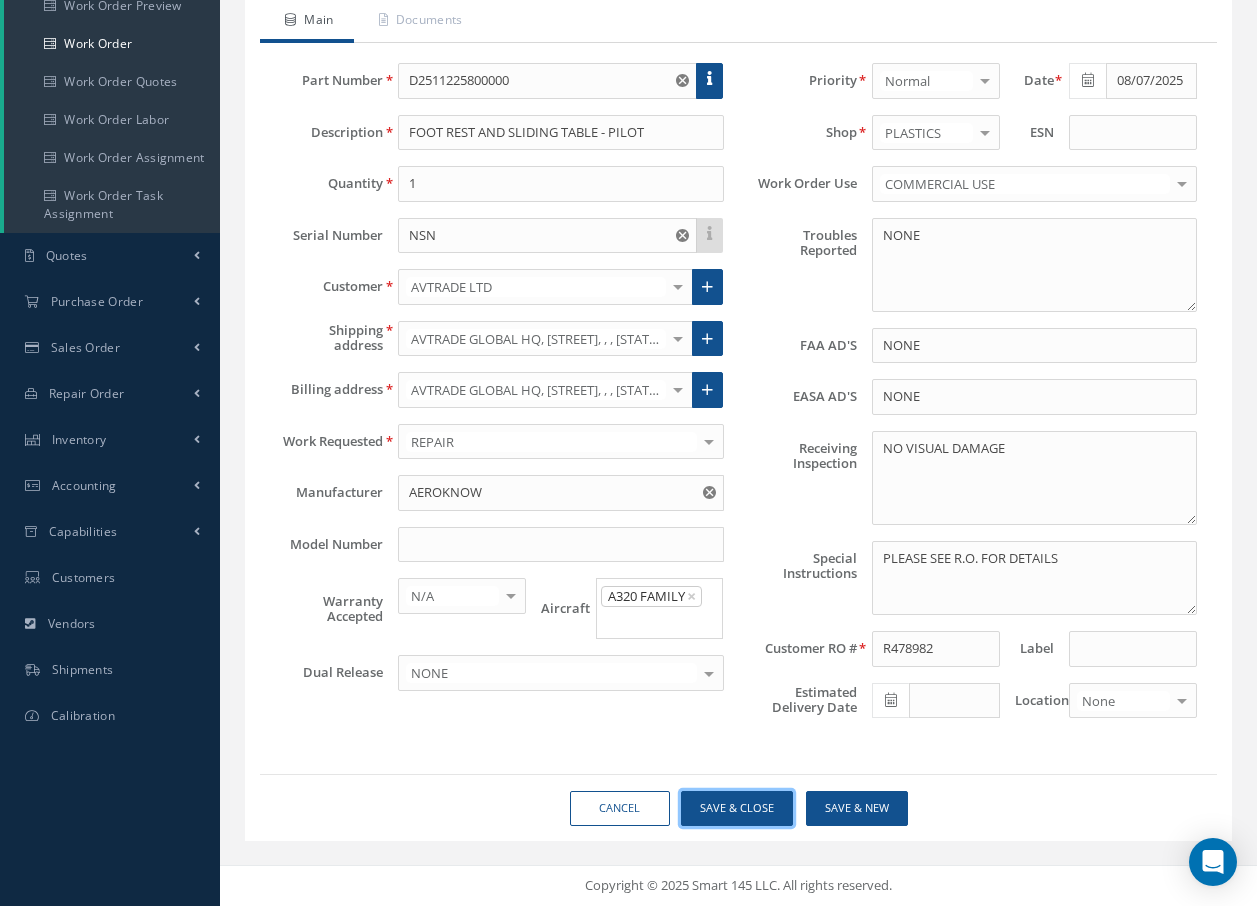 click on "Save & Close" at bounding box center [737, 808] 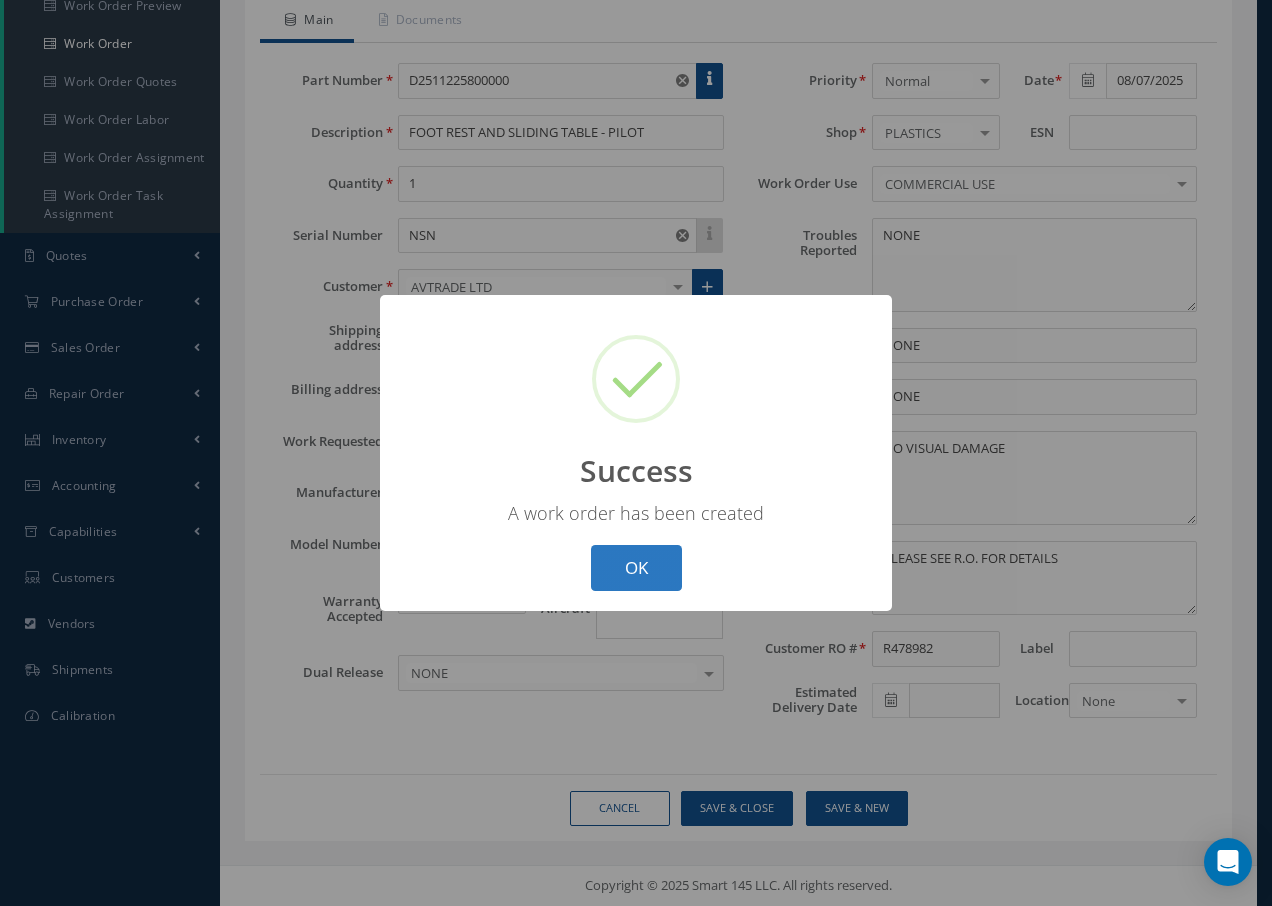click on "OK" at bounding box center (636, 568) 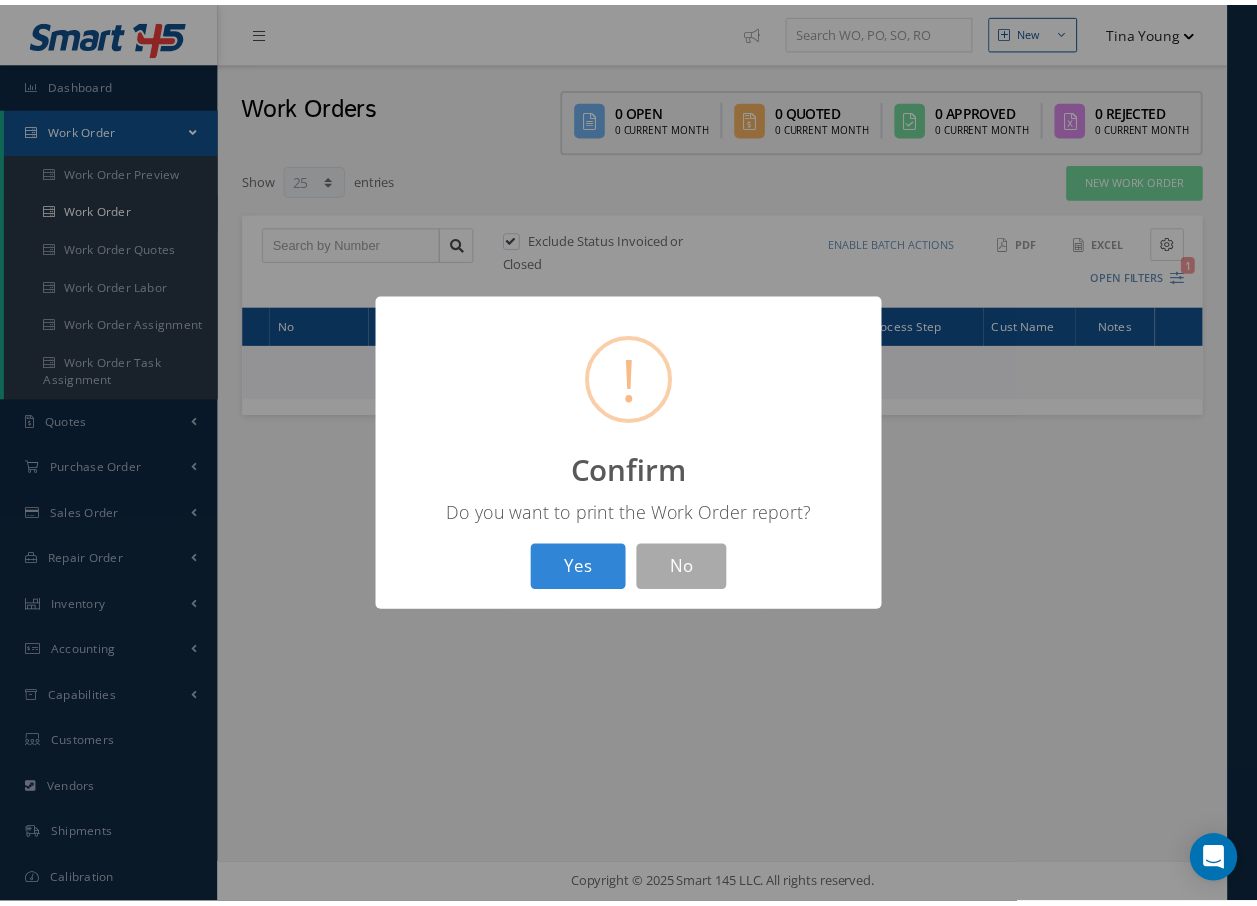 scroll, scrollTop: 0, scrollLeft: 0, axis: both 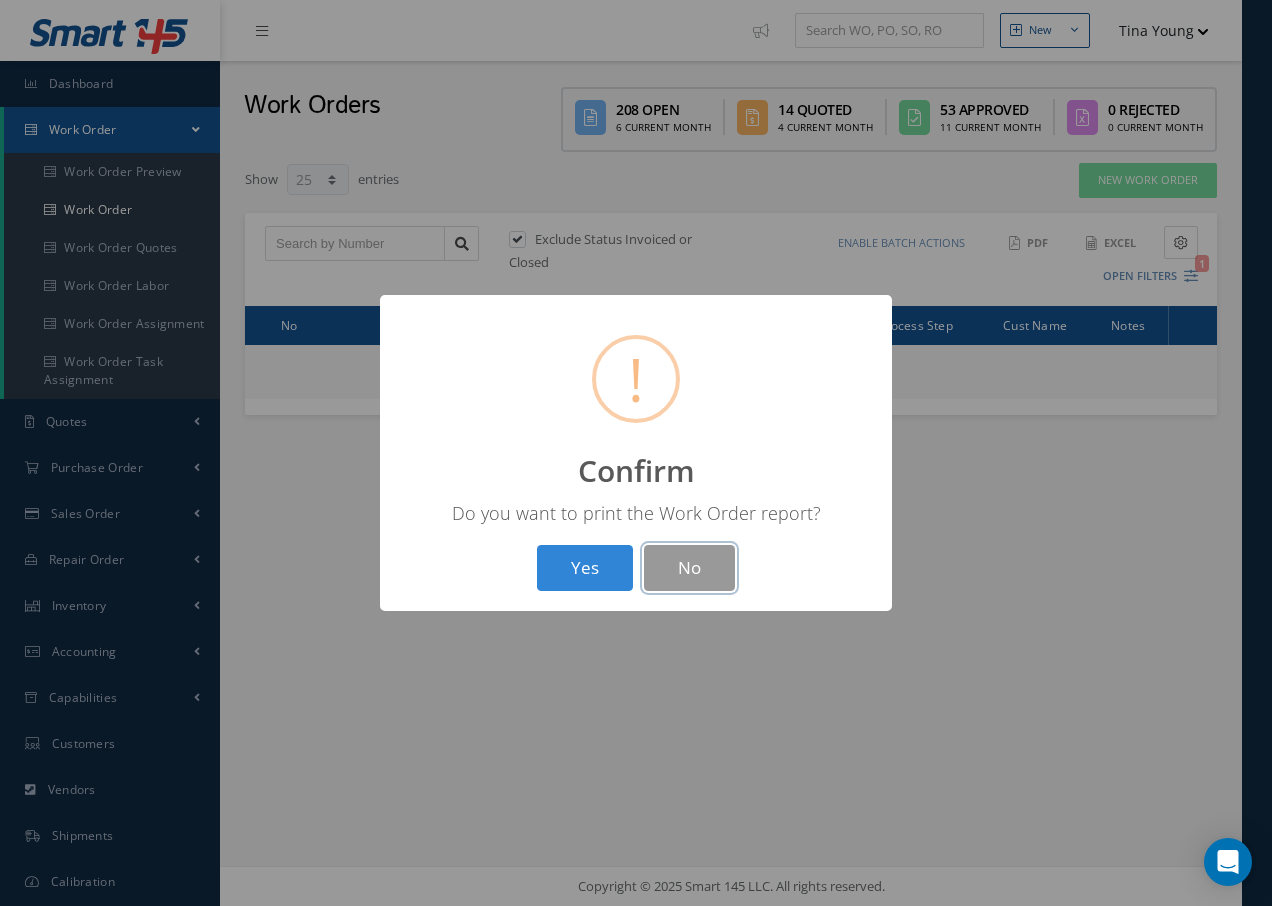 click on "No" at bounding box center (689, 568) 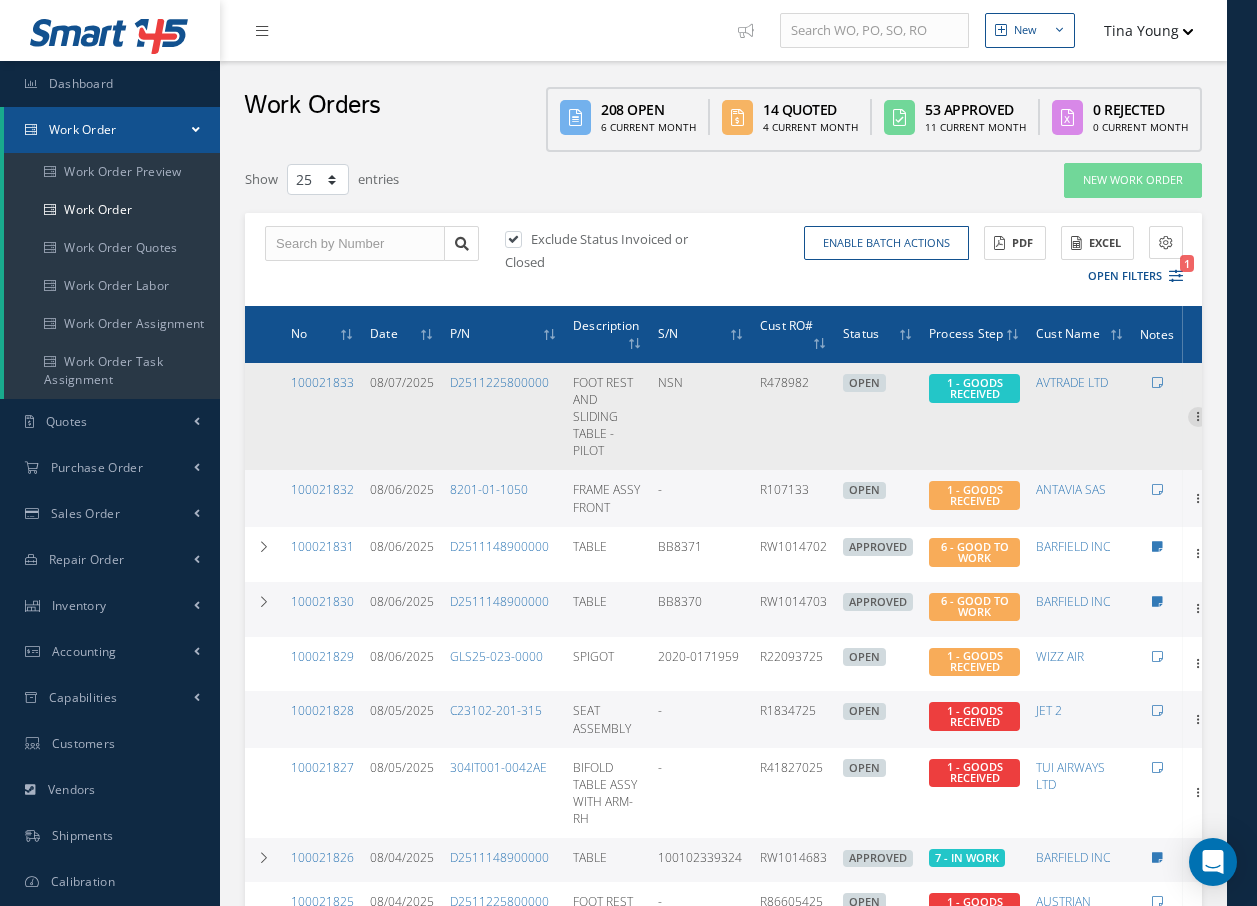 click at bounding box center (1198, 415) 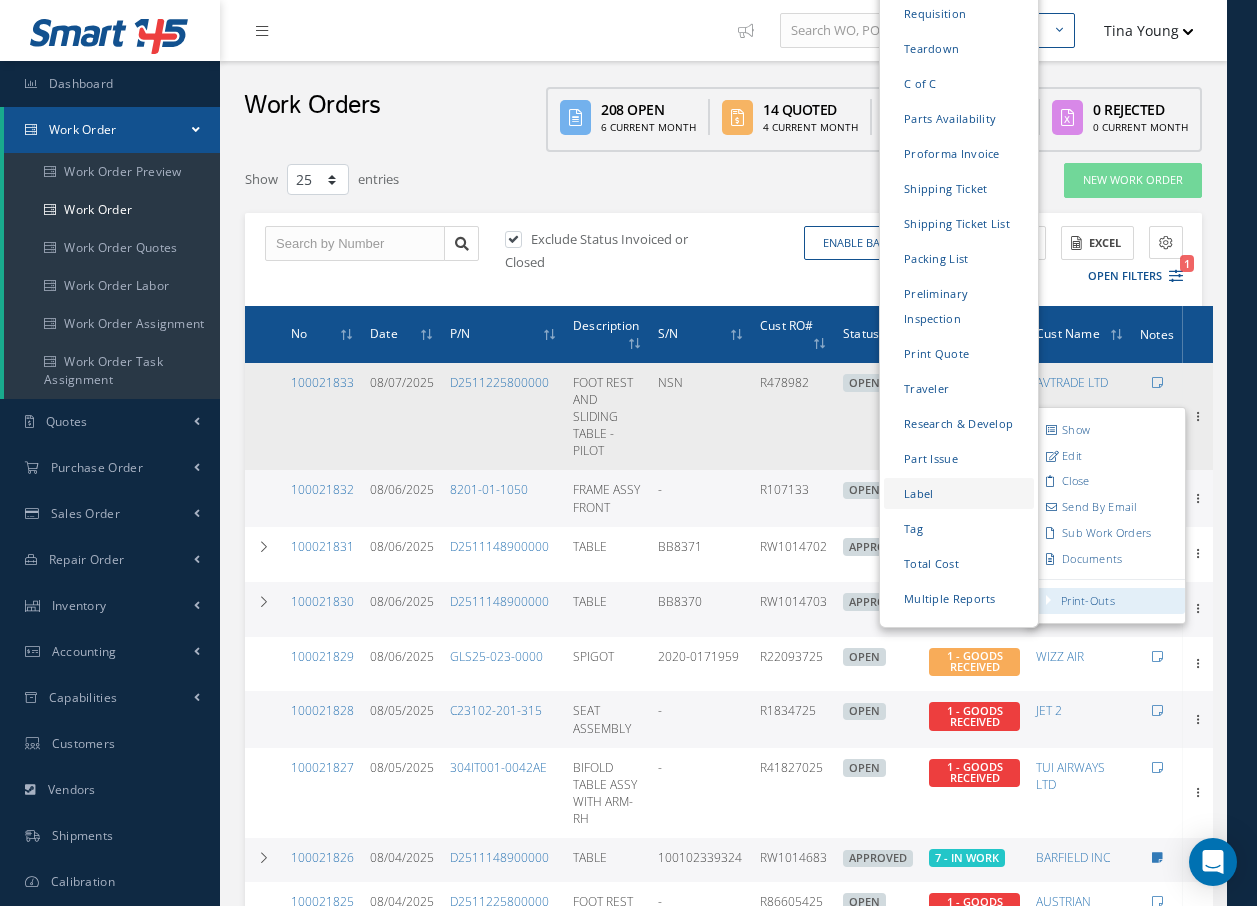 click on "Label" at bounding box center [959, 493] 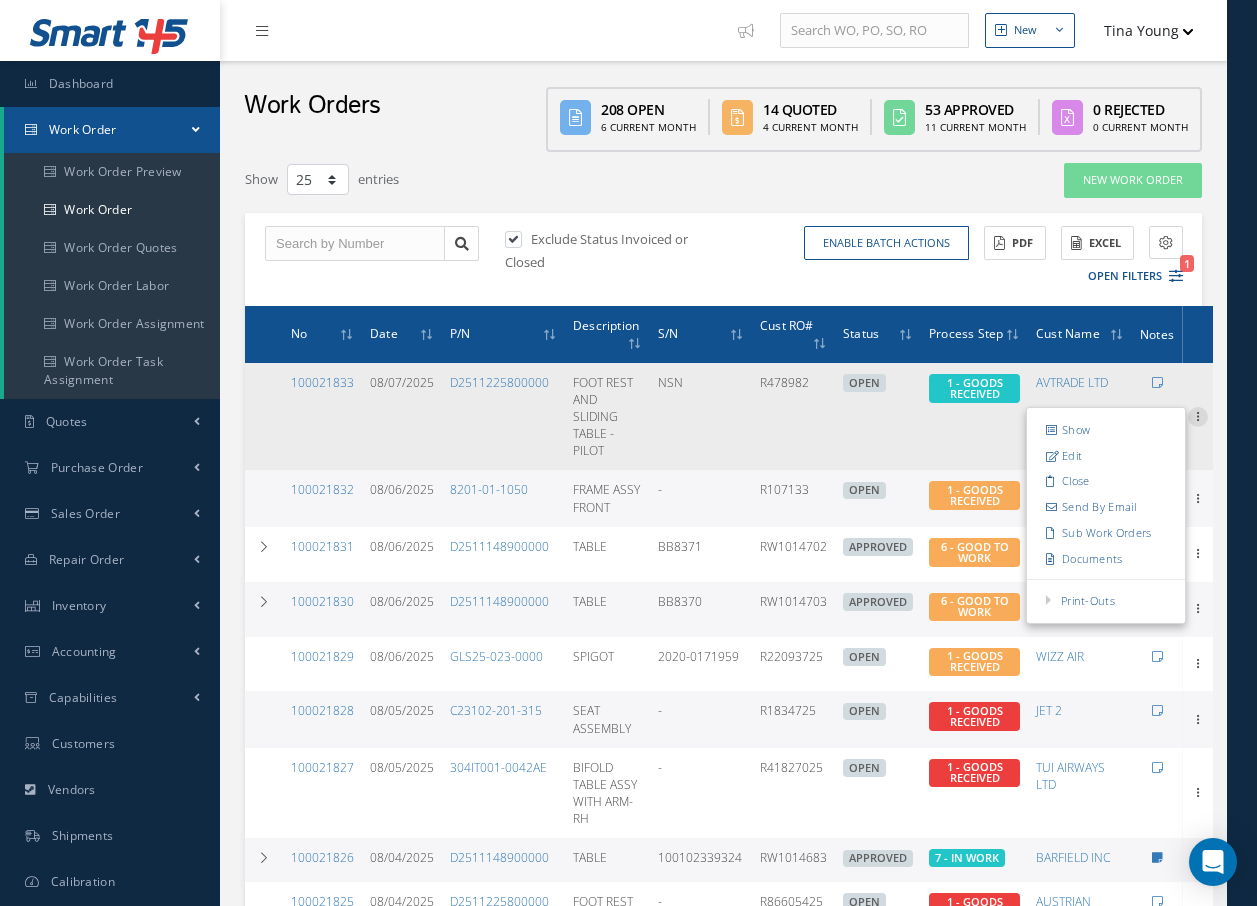 click at bounding box center [1198, 415] 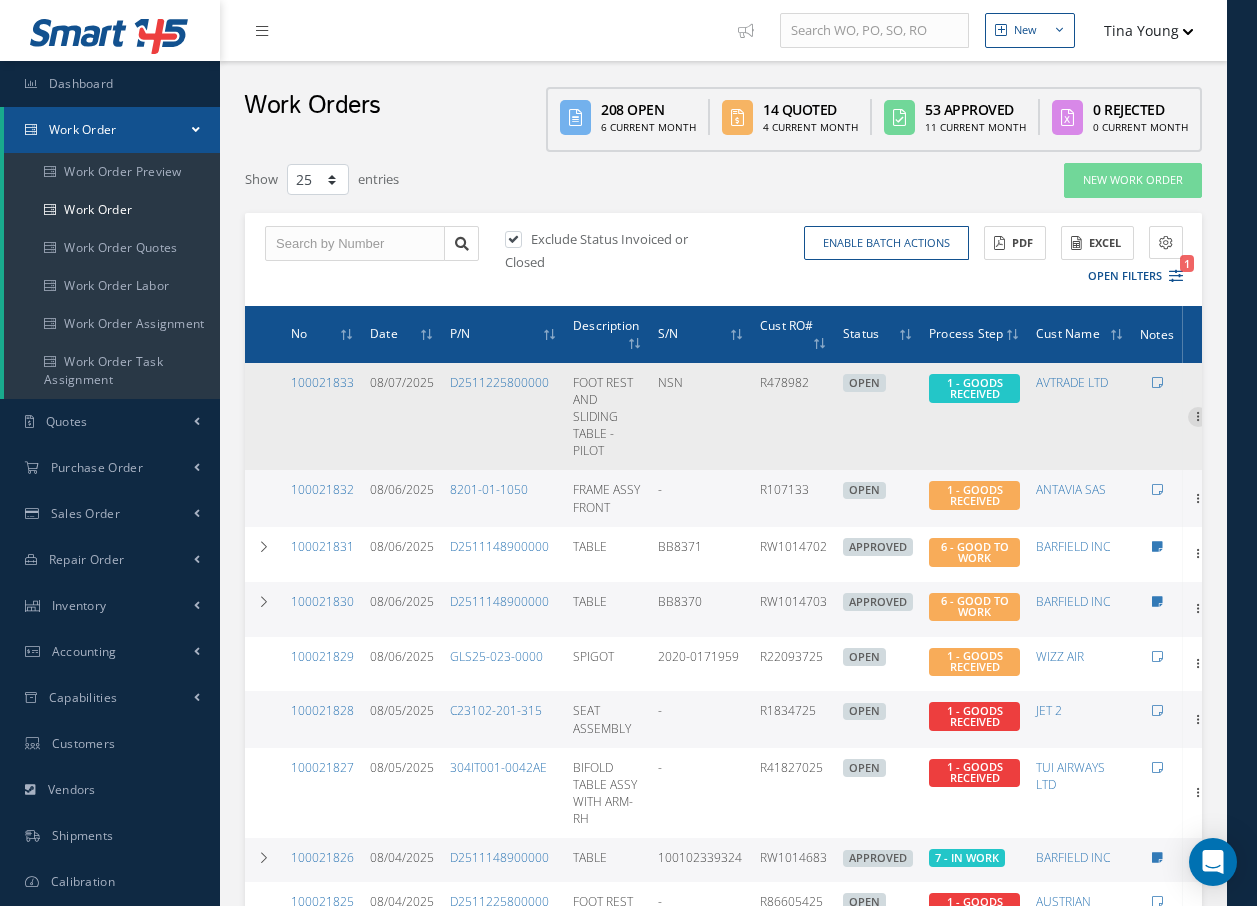 click at bounding box center [1198, 415] 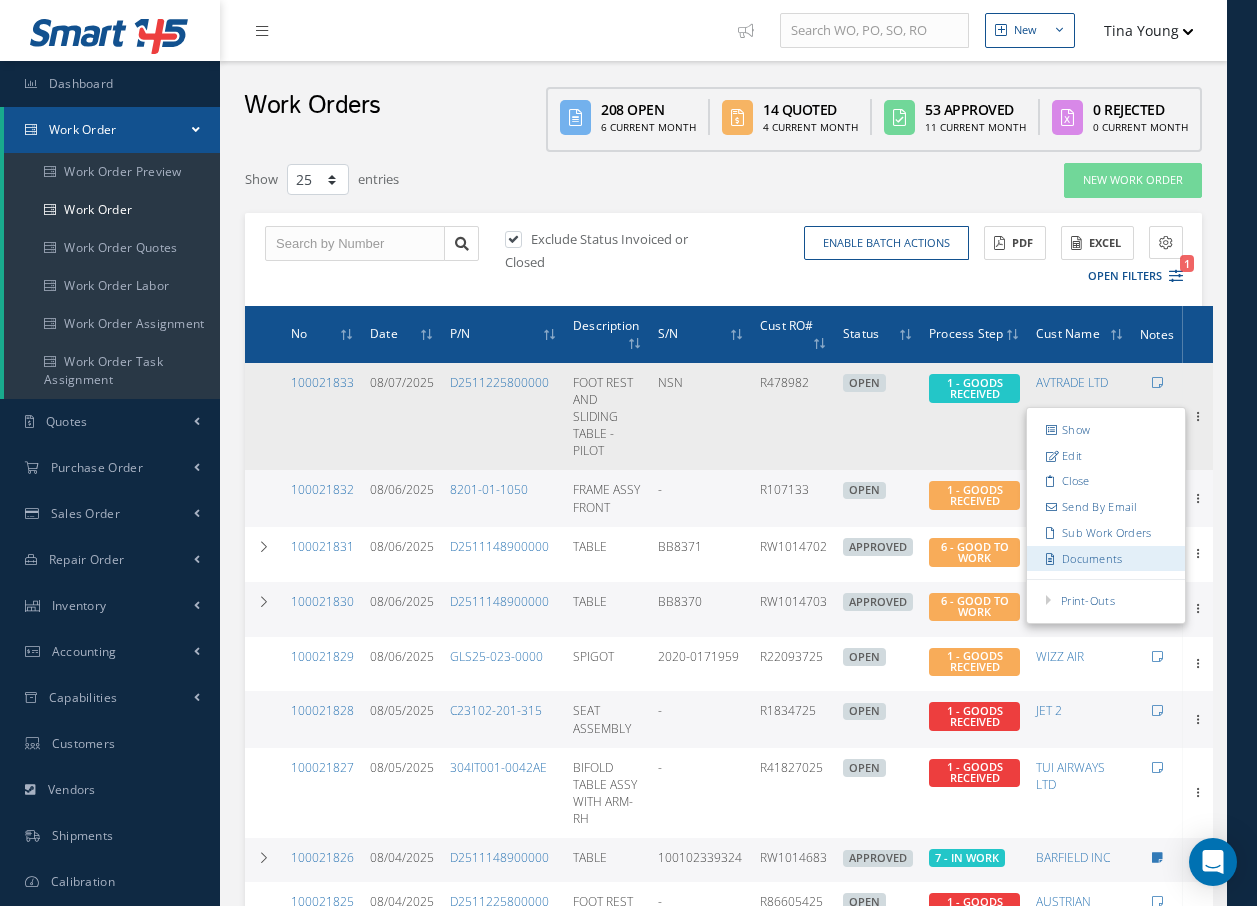 click on "Documents" at bounding box center (1106, 558) 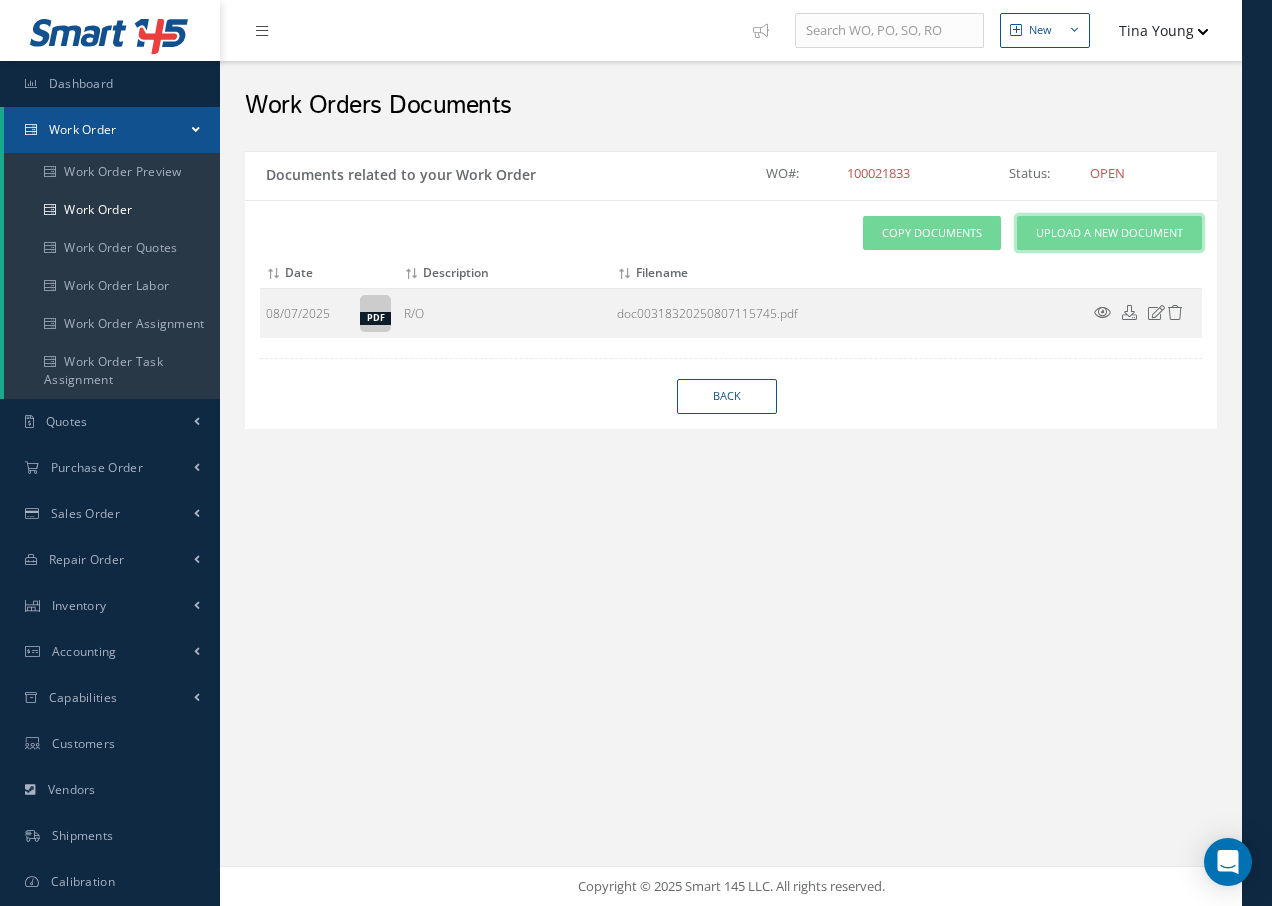 click on "Upload a New Document" at bounding box center (1109, 233) 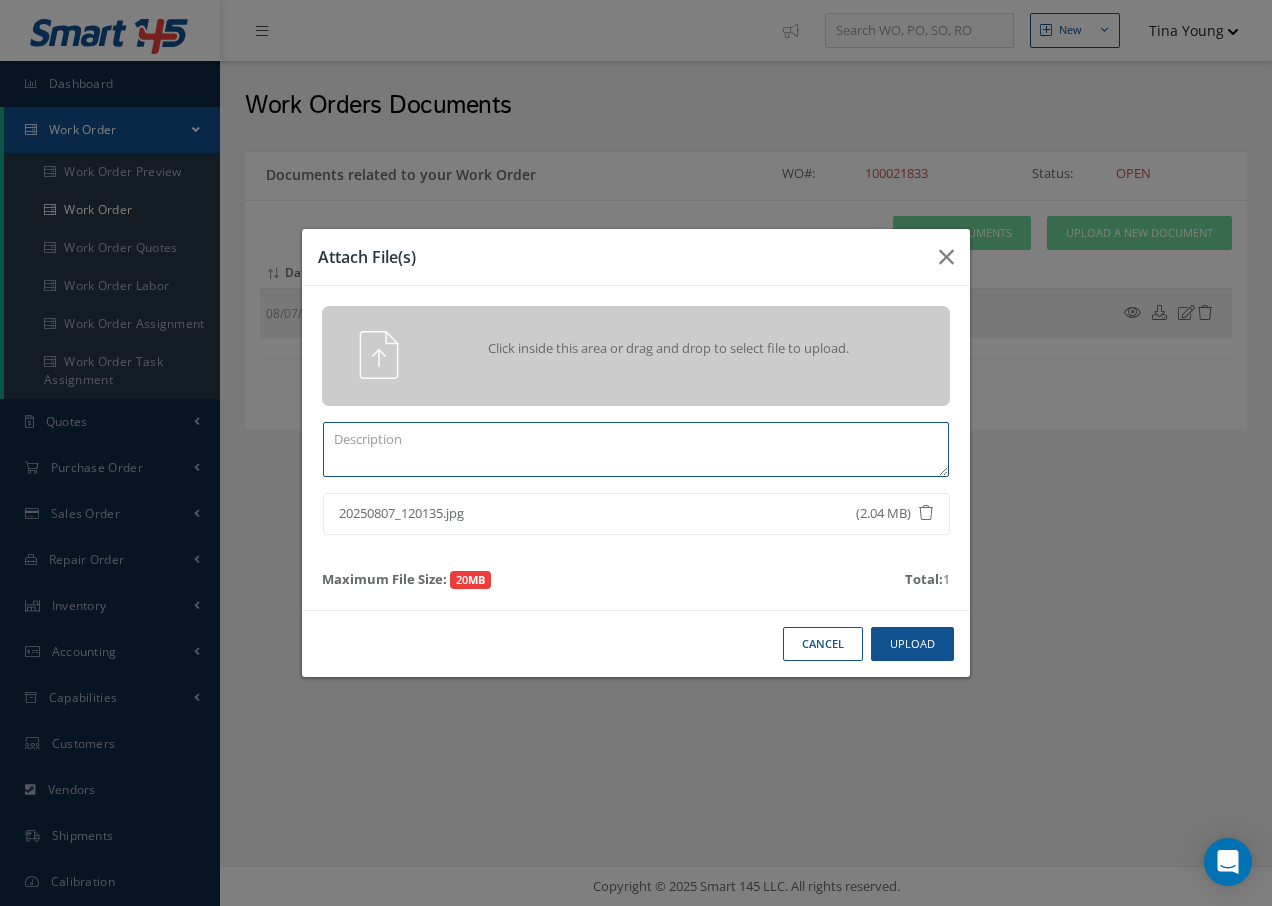 click at bounding box center [636, 449] 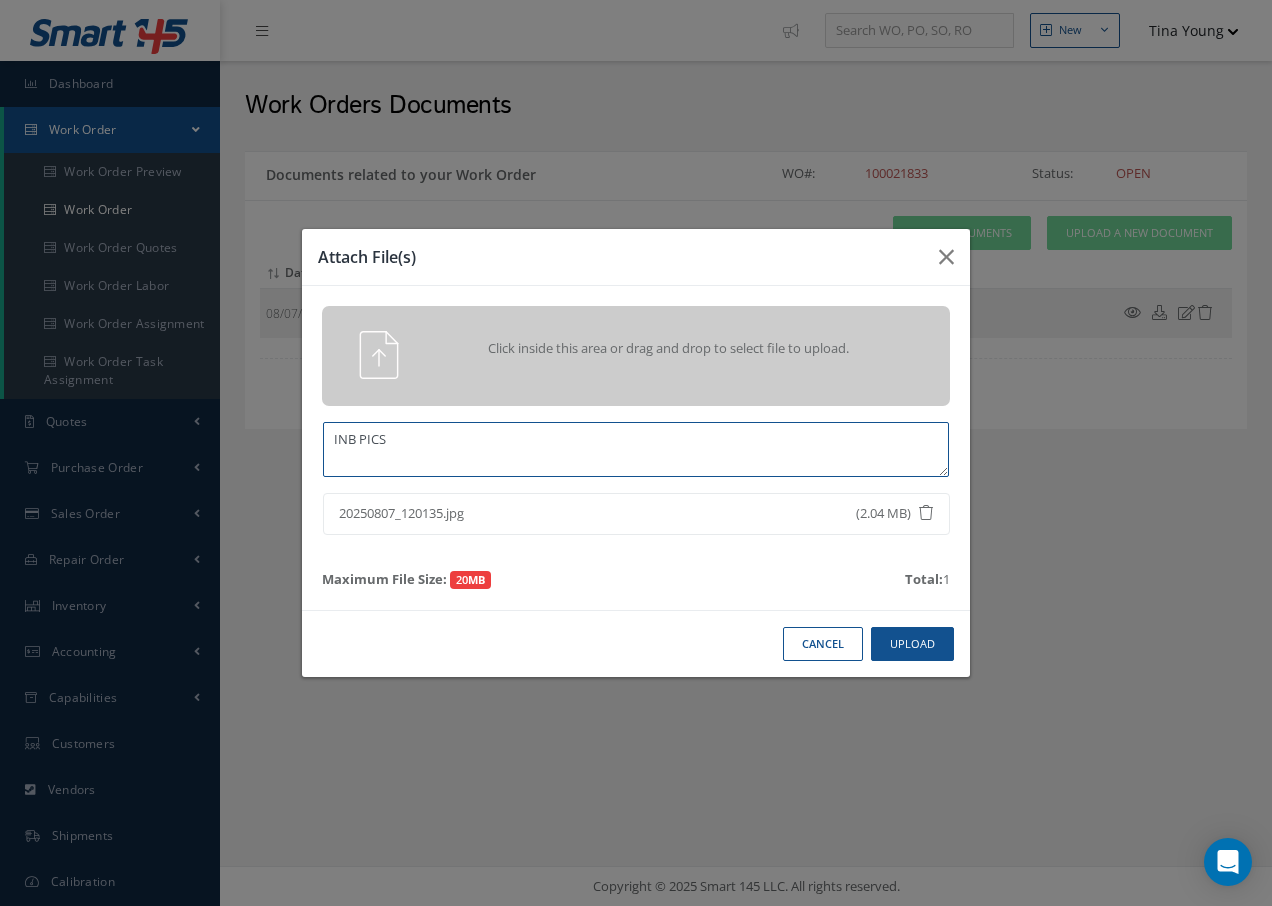 type on "INB PICS" 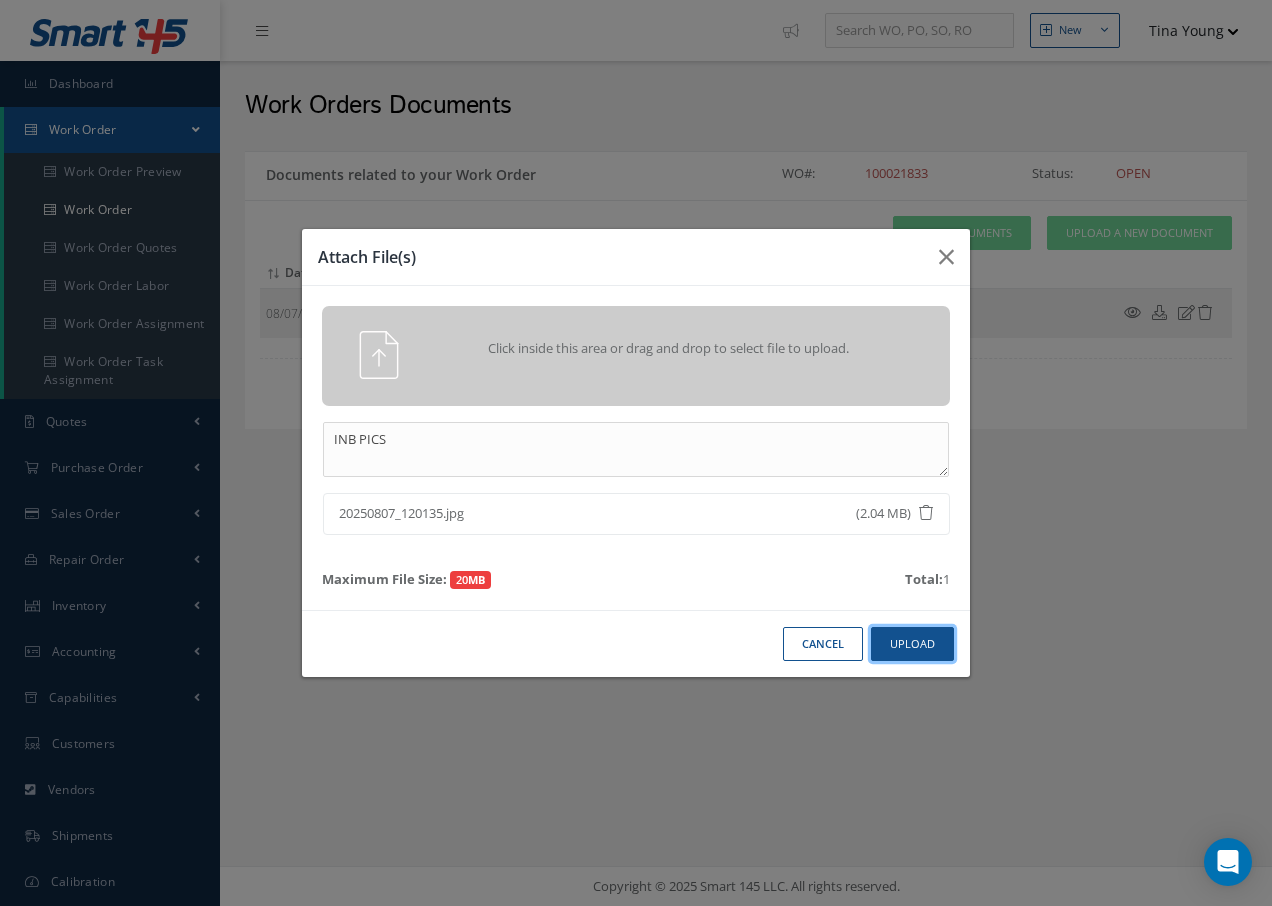 click on "Upload" at bounding box center [912, 644] 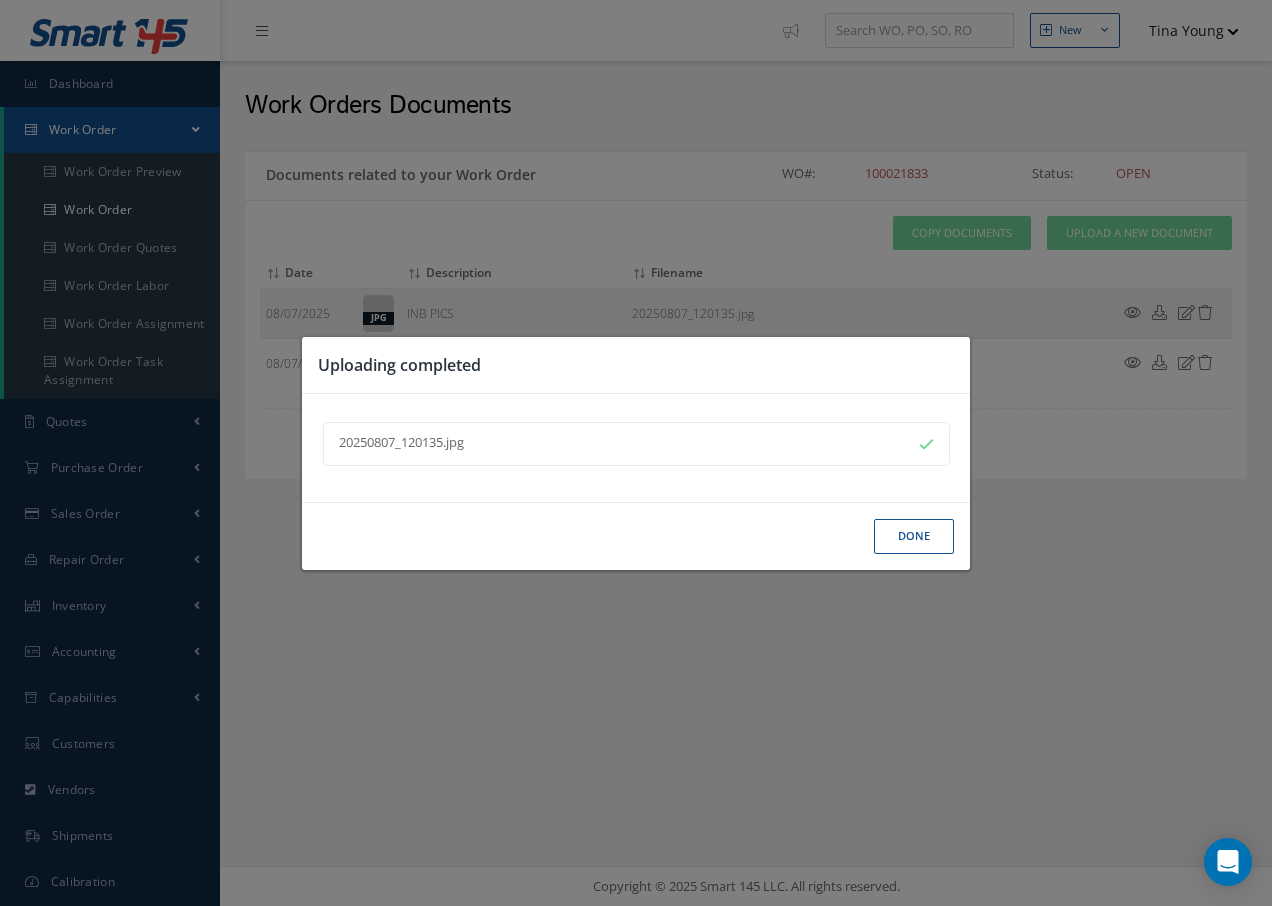 click on "Done" at bounding box center (914, 536) 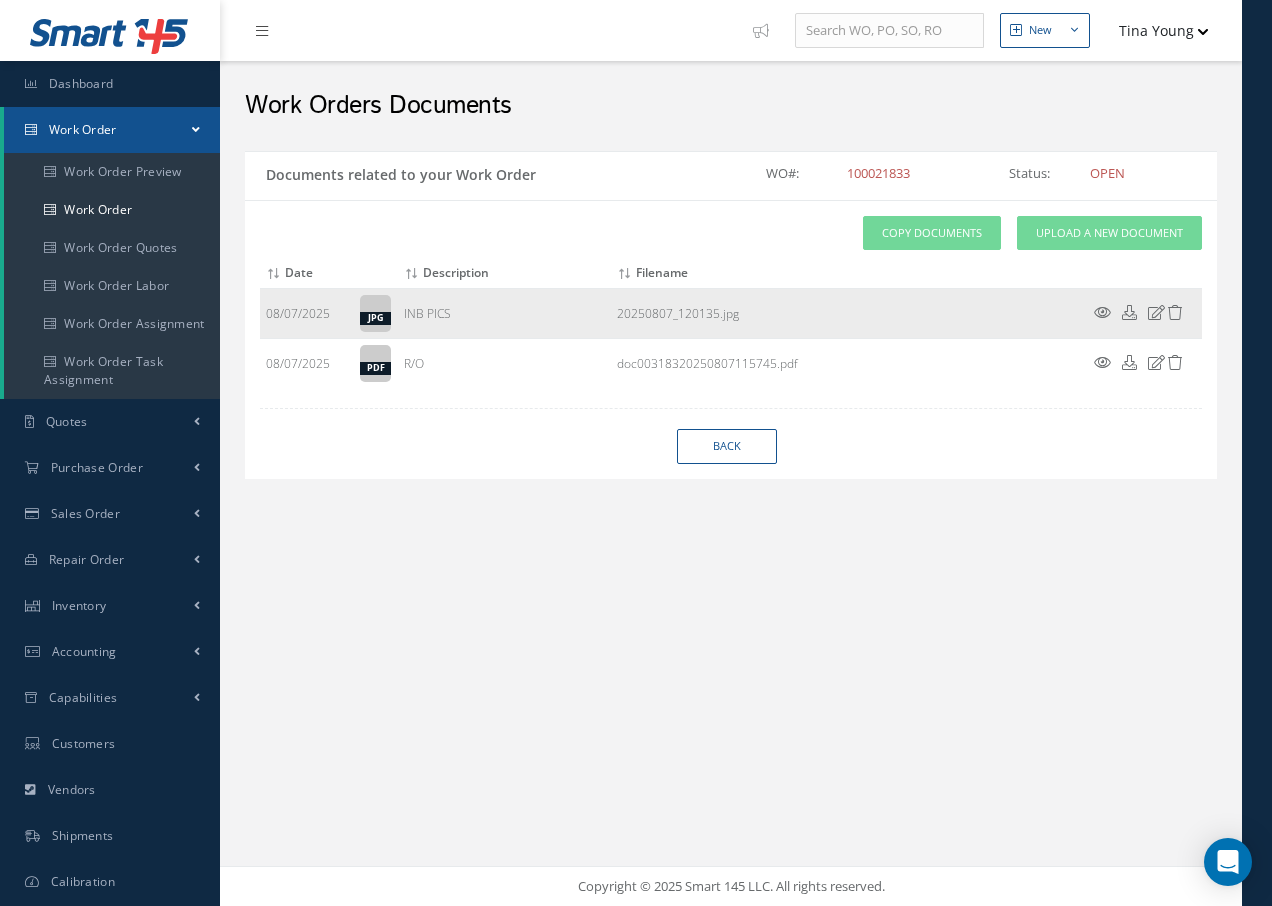 click at bounding box center (1102, 312) 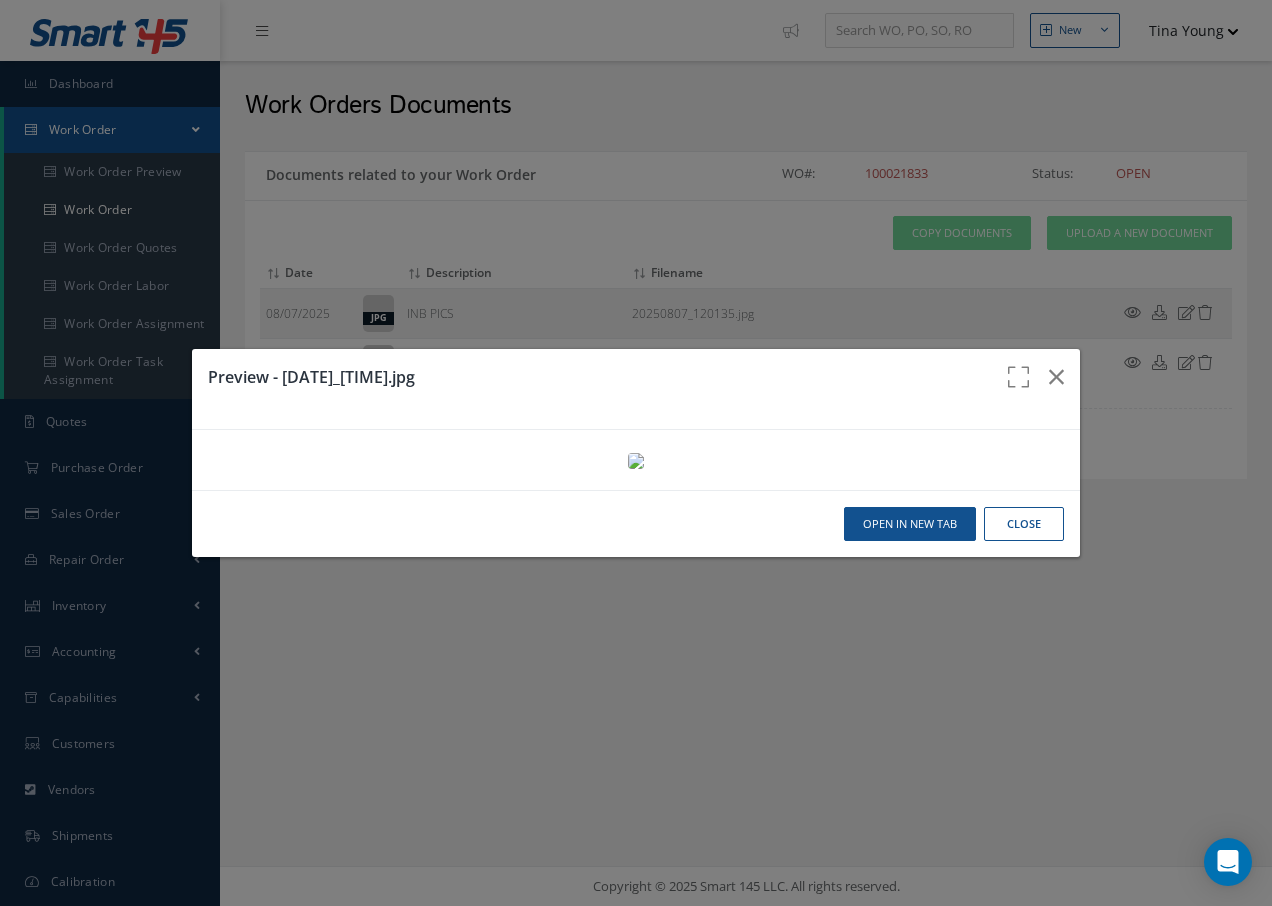 click on "Close" at bounding box center (1024, 524) 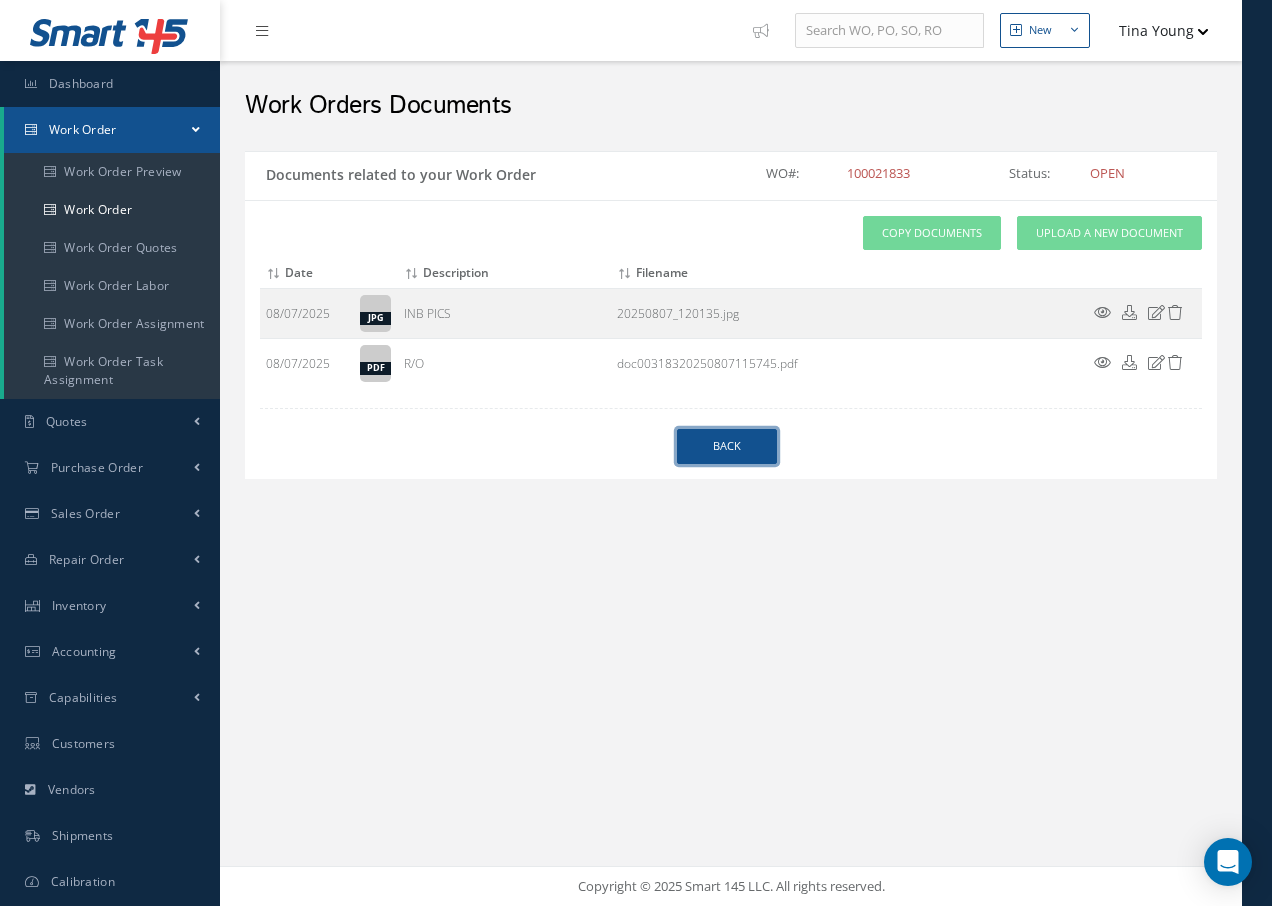 click on "Back" at bounding box center [727, 446] 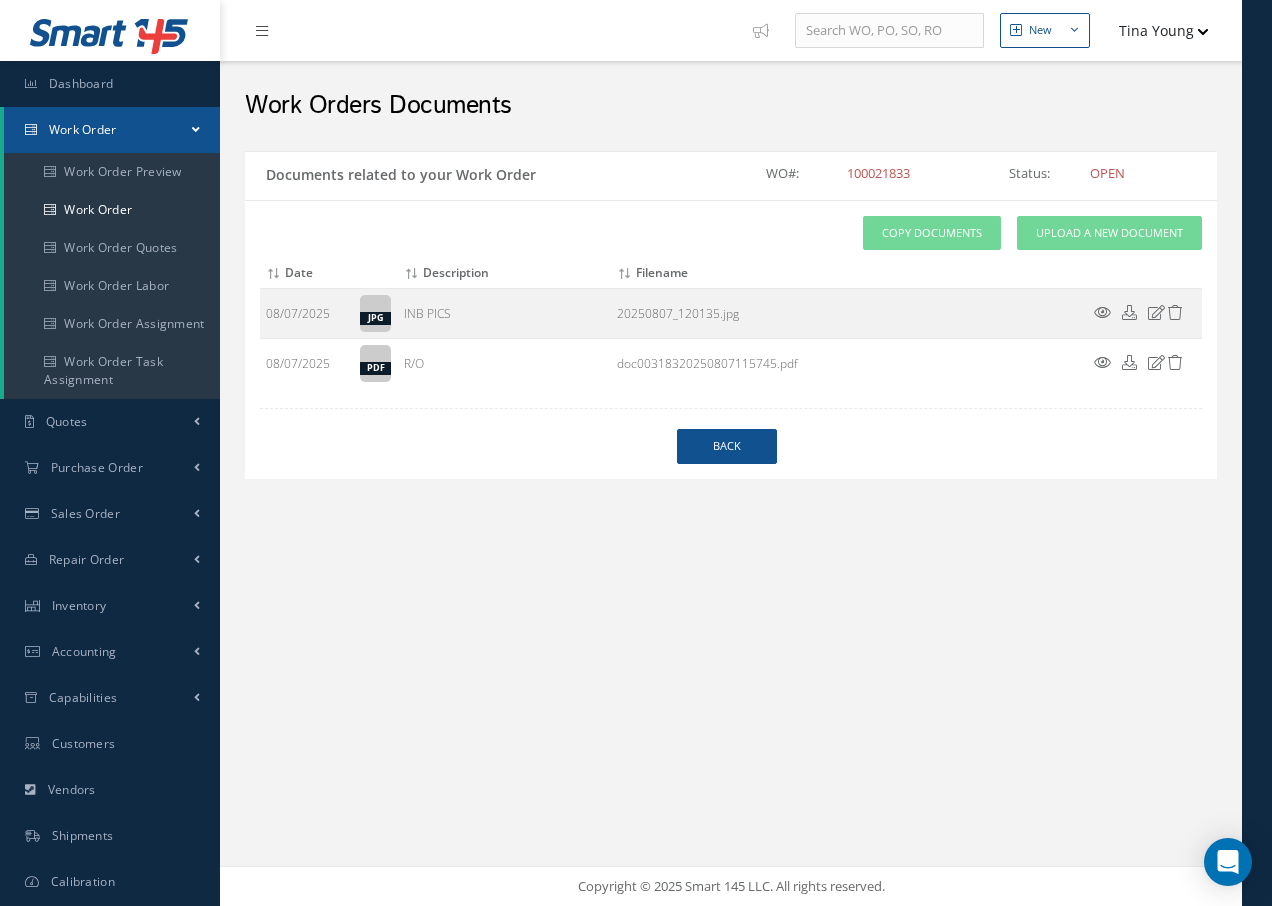 select on "25" 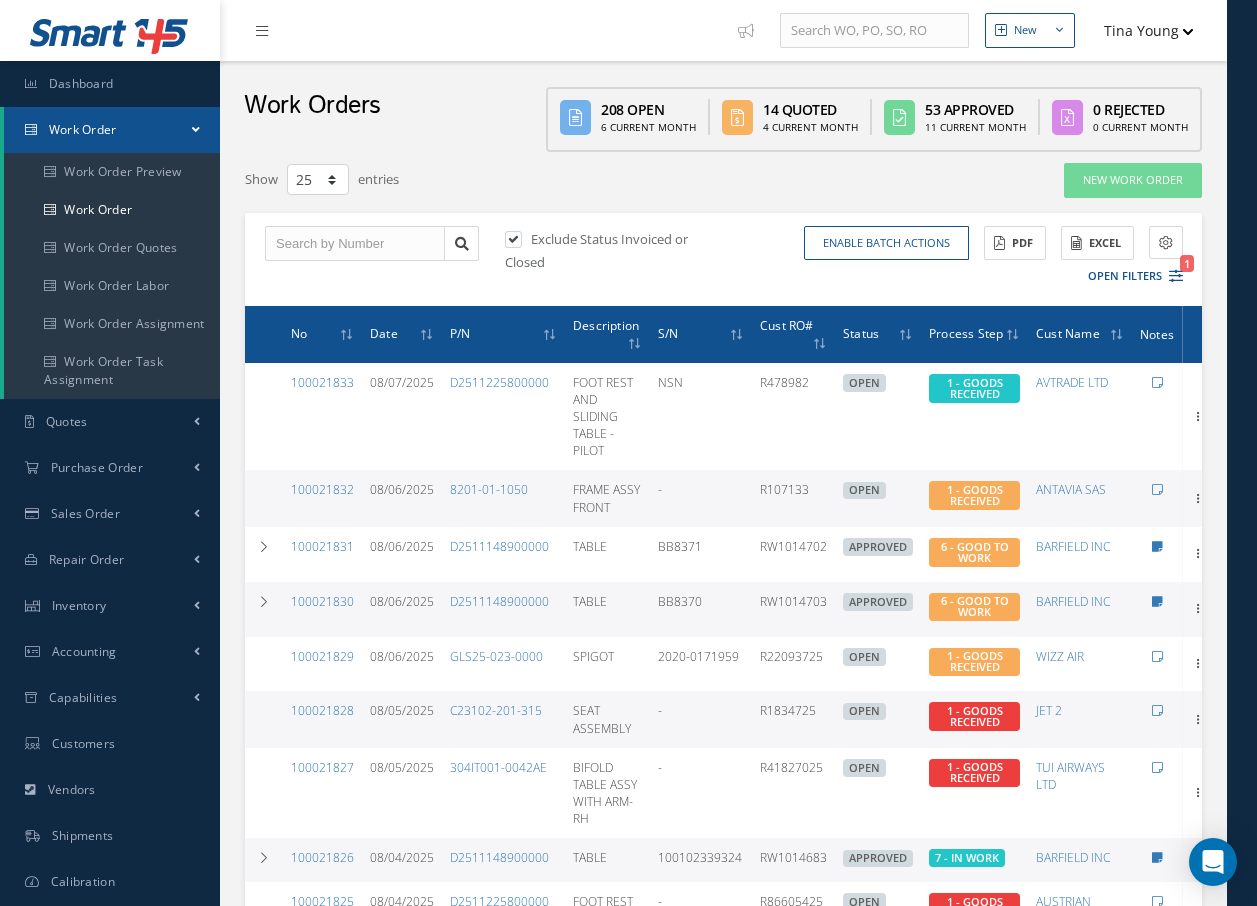 click 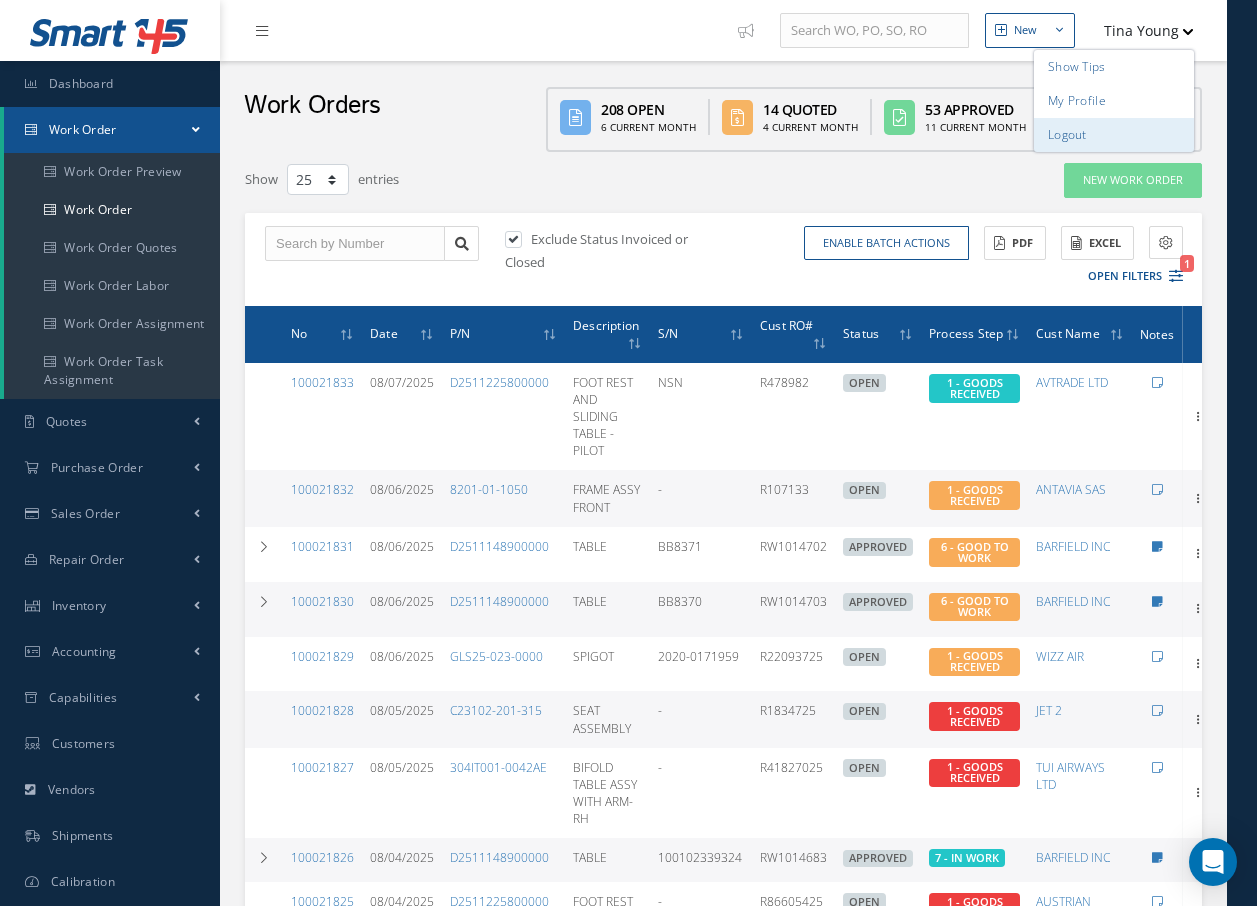 click on "Logout" at bounding box center (1114, 135) 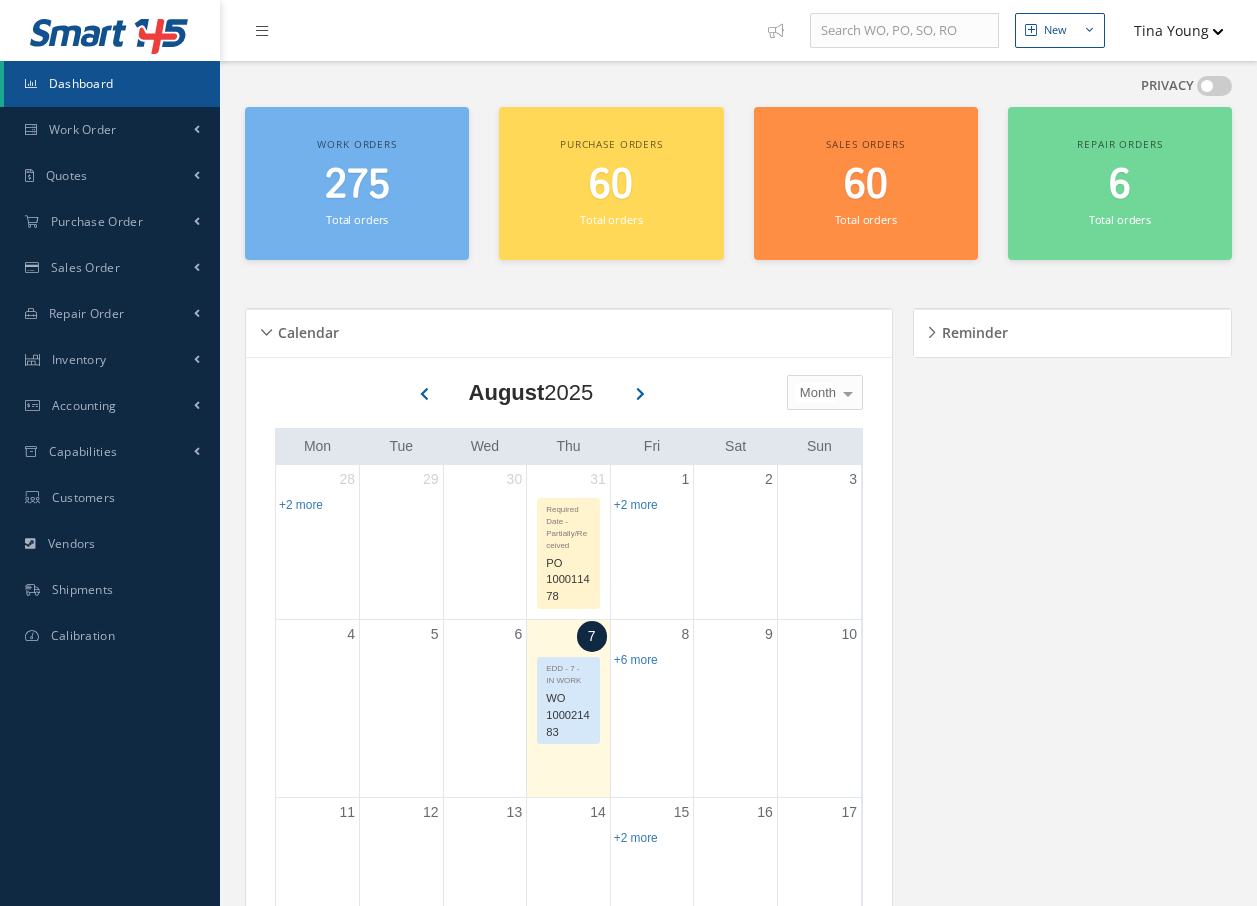 scroll, scrollTop: 0, scrollLeft: 0, axis: both 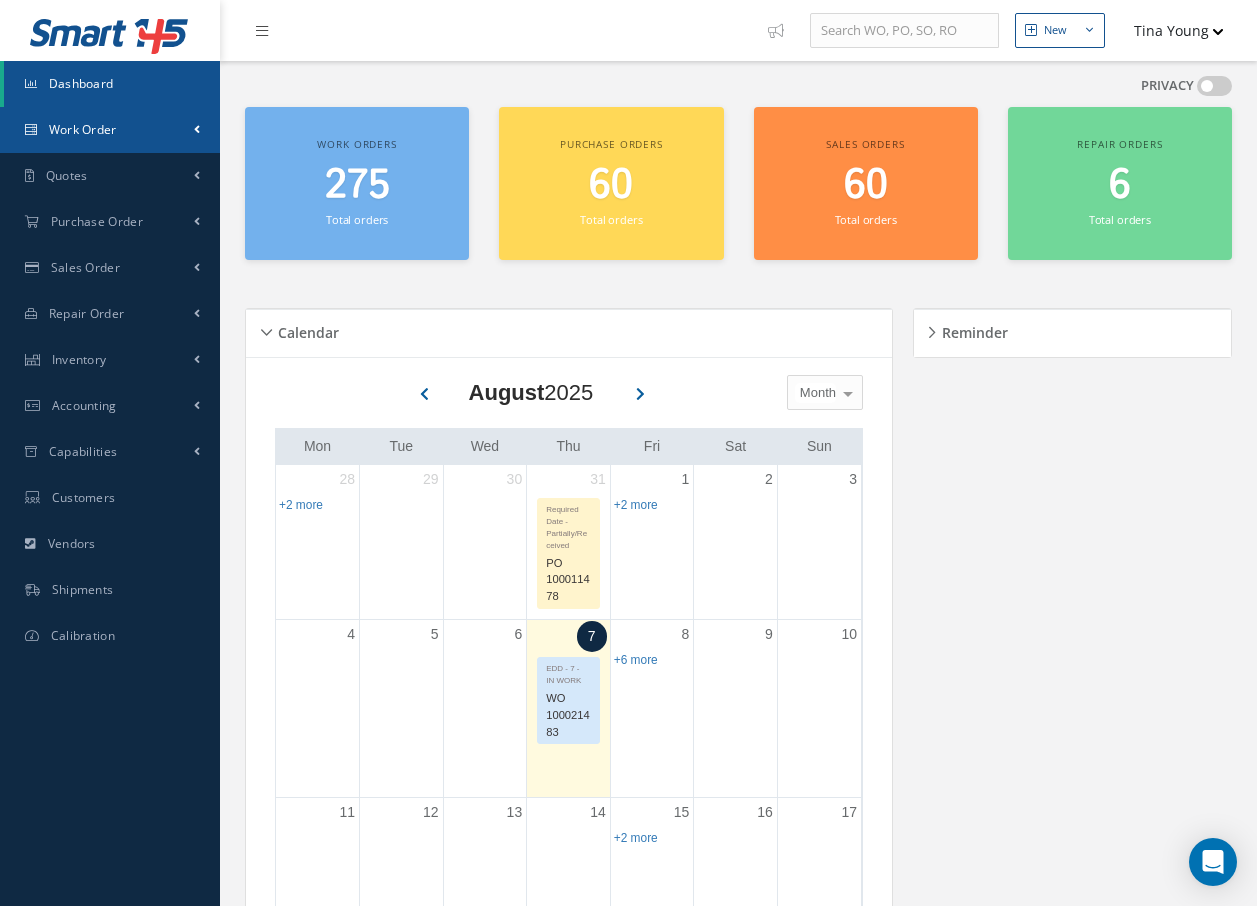 click on "Work Order" at bounding box center [83, 129] 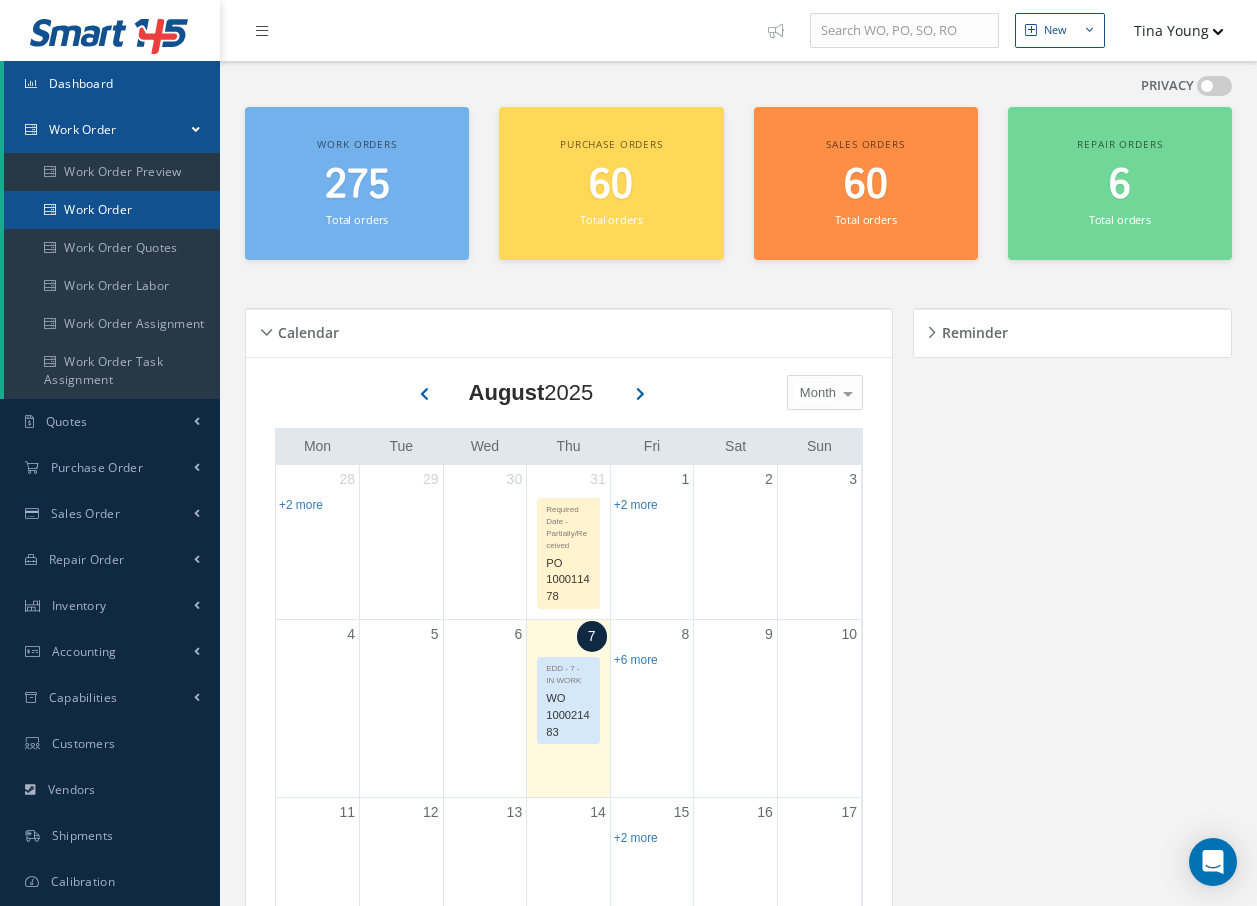 click on "Work Order" at bounding box center (112, 210) 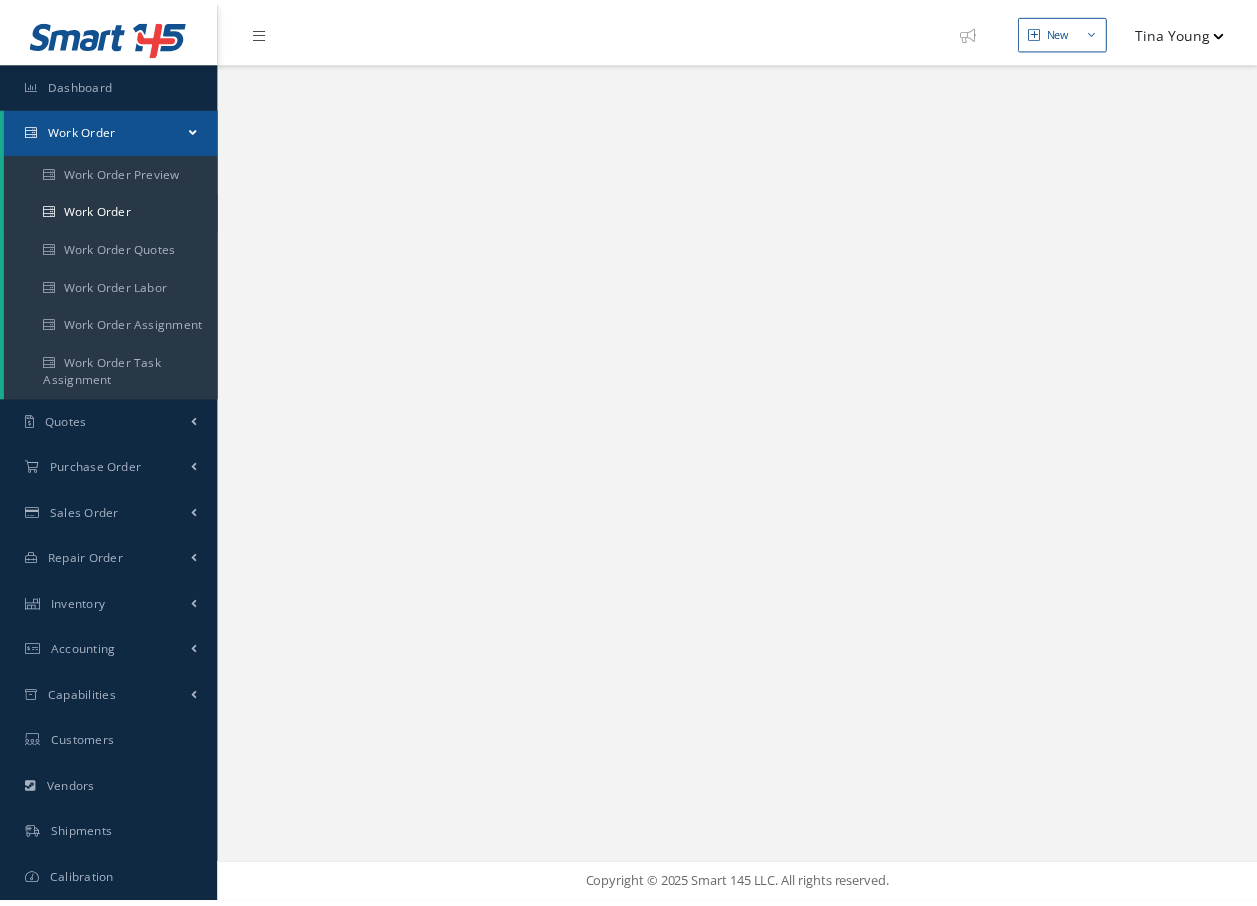 scroll, scrollTop: 0, scrollLeft: 0, axis: both 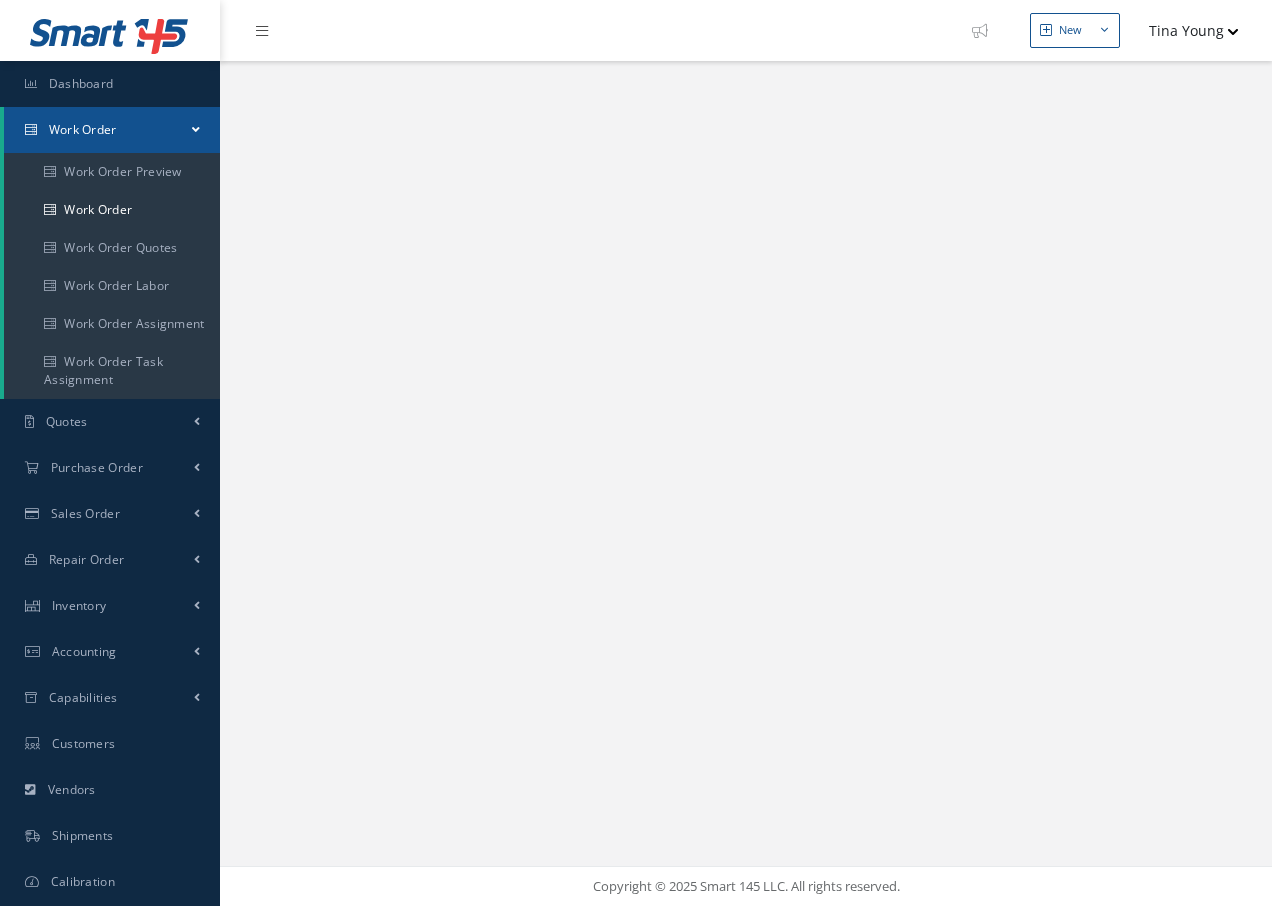 select on "25" 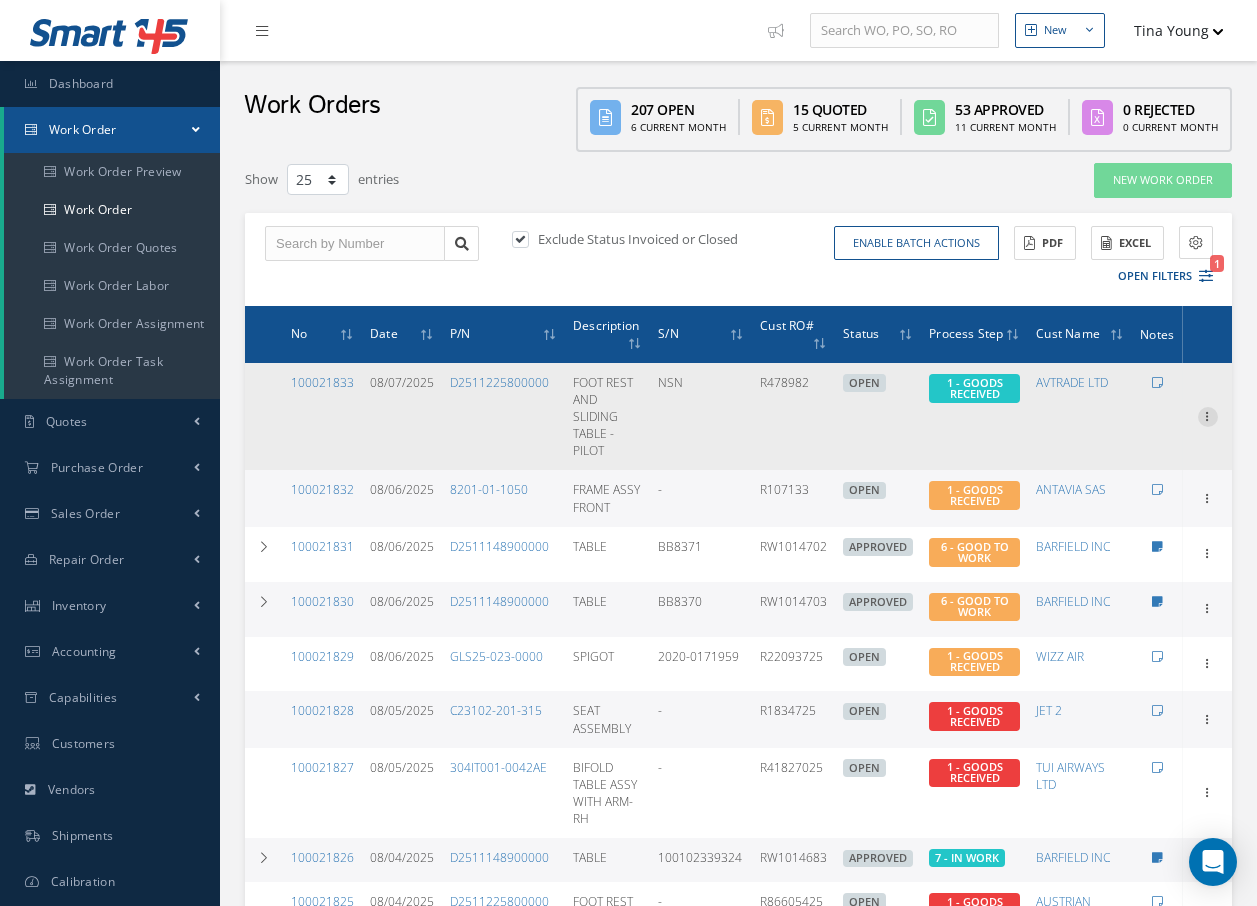 click at bounding box center (1208, 415) 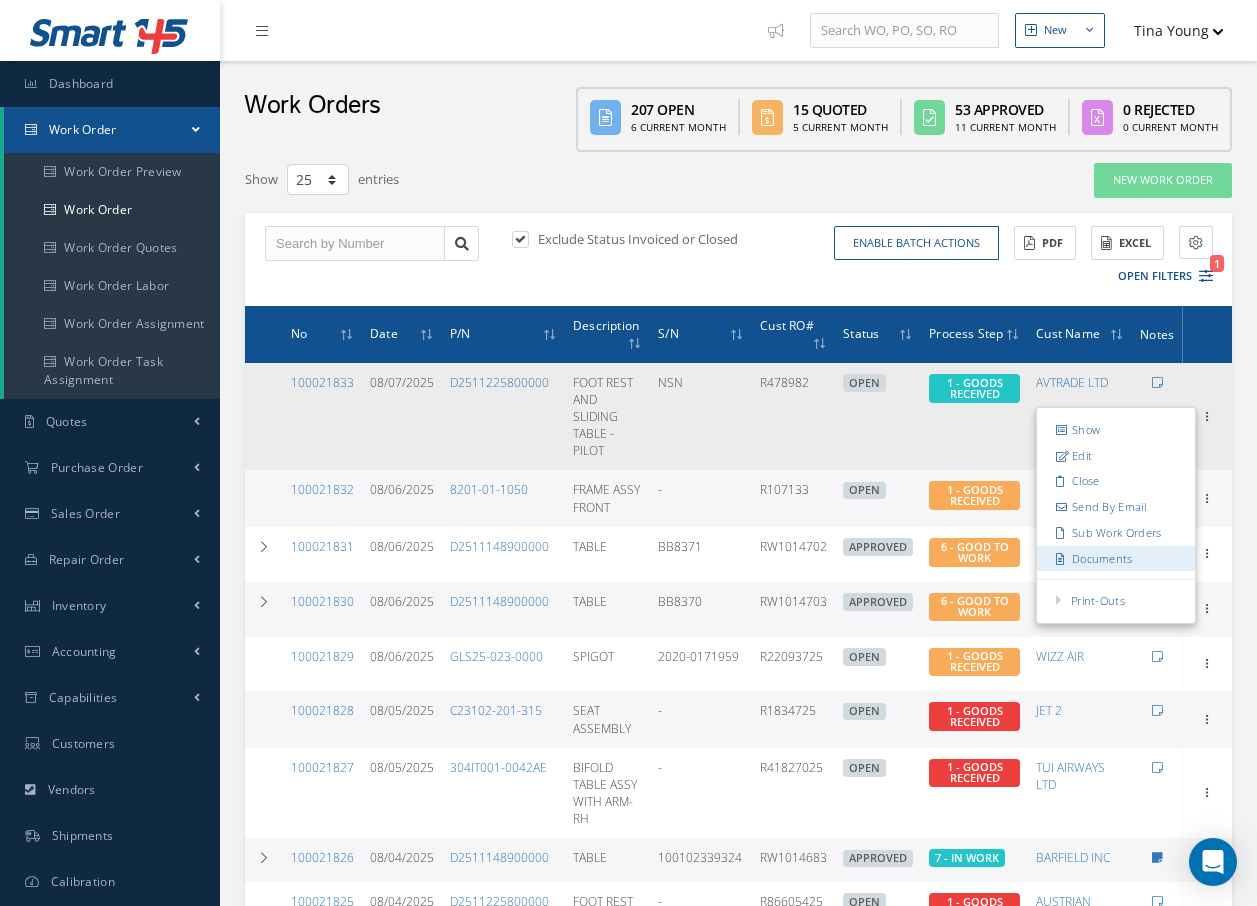 click on "Documents" at bounding box center (1116, 558) 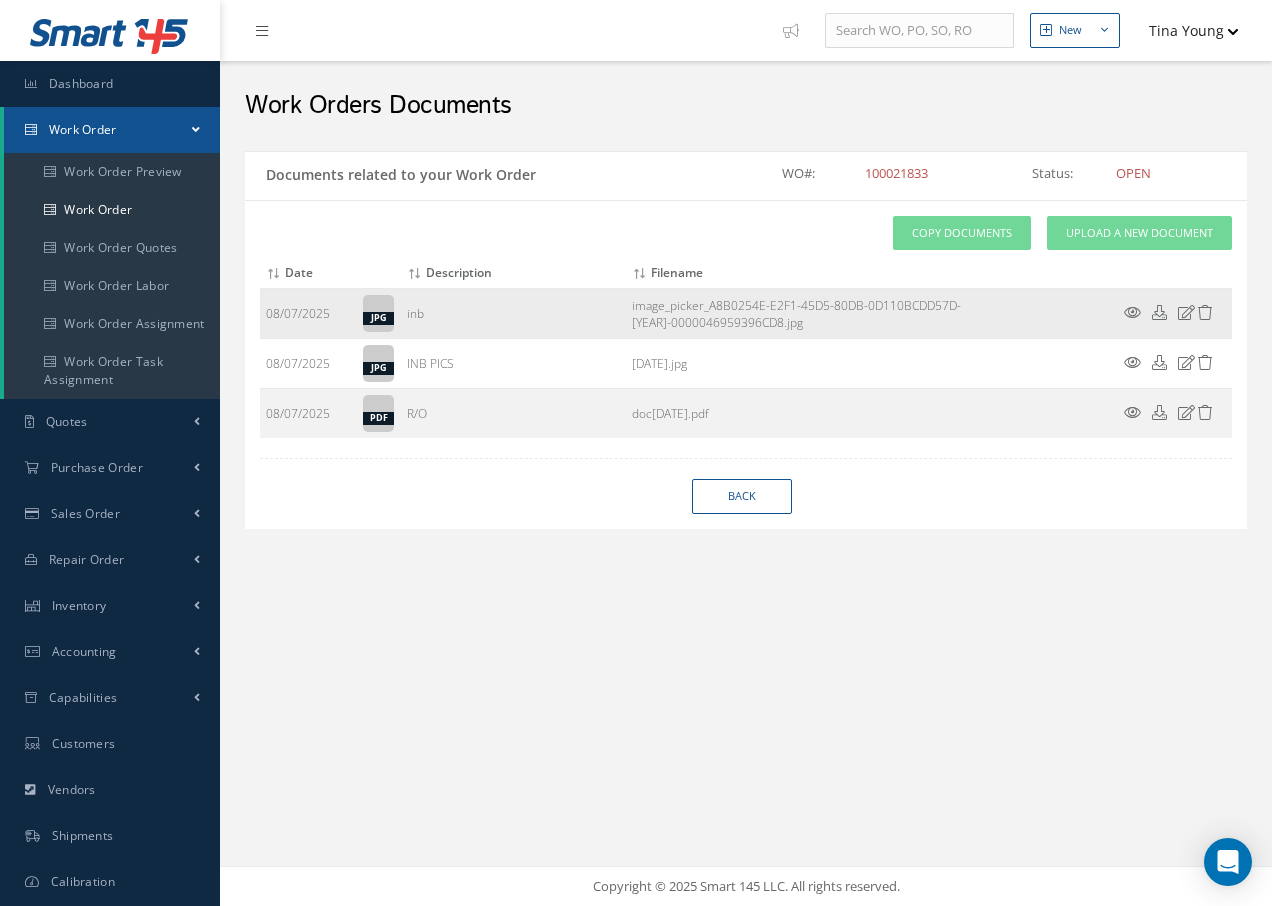 click at bounding box center (1132, 312) 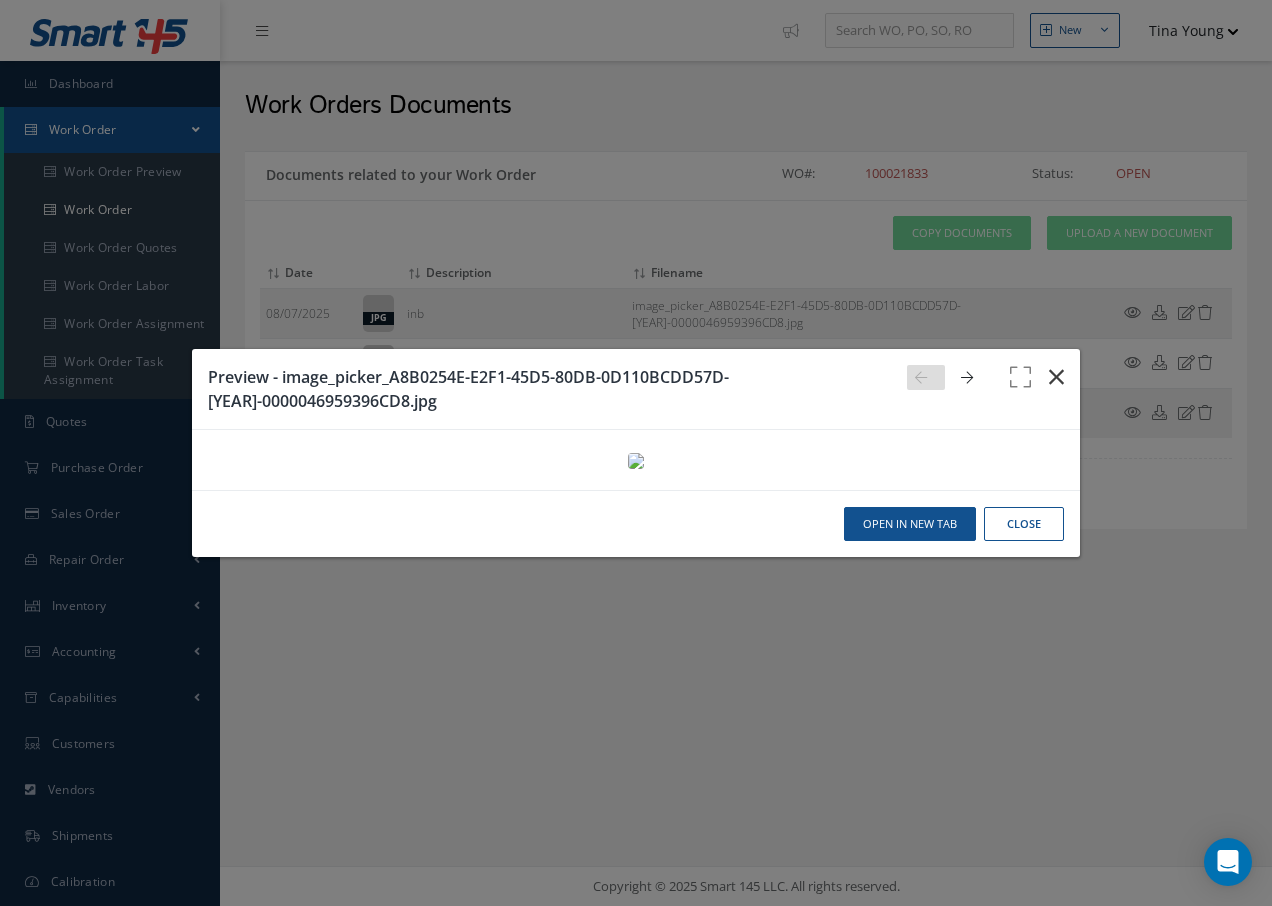 click at bounding box center [1056, 377] 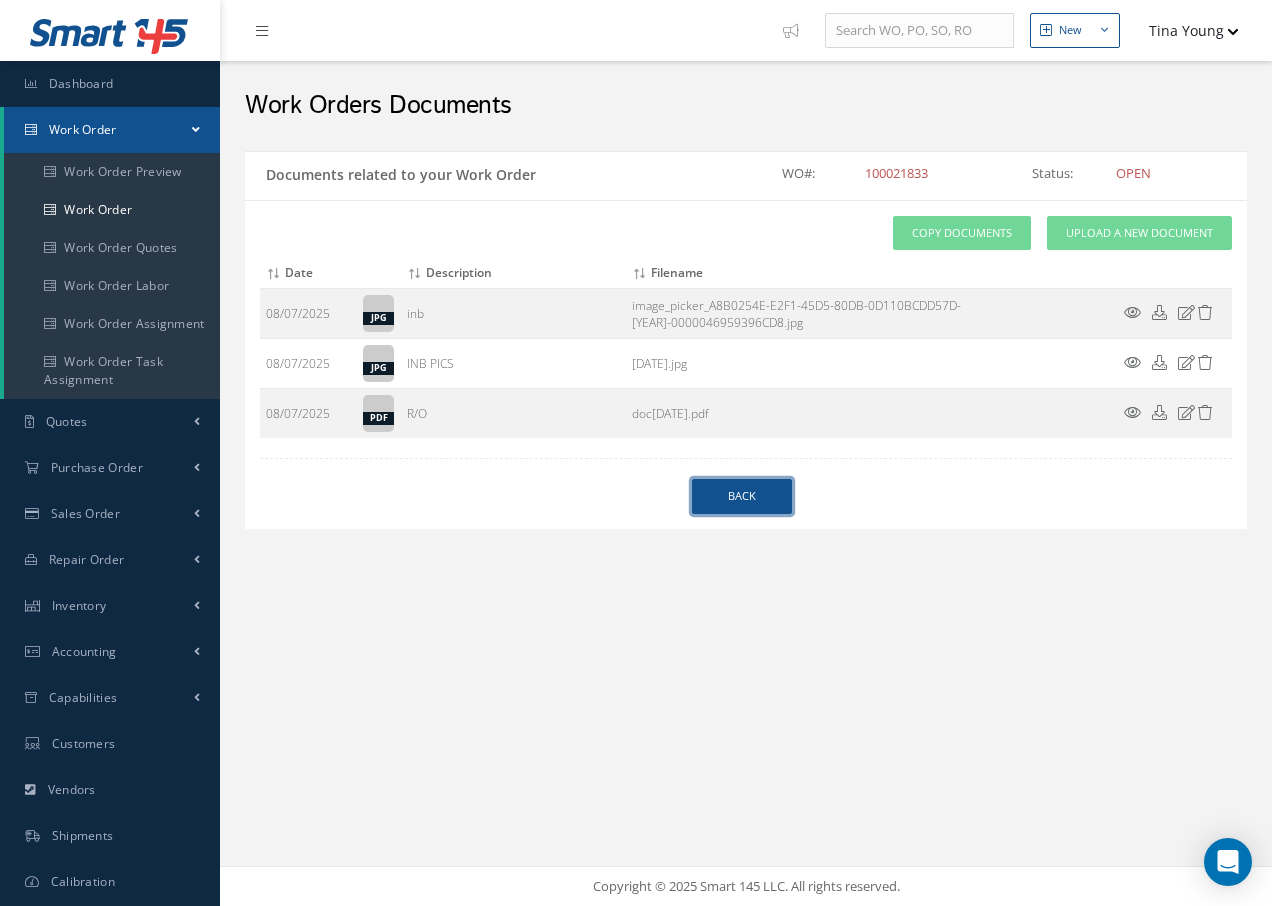 click on "Back" at bounding box center (742, 496) 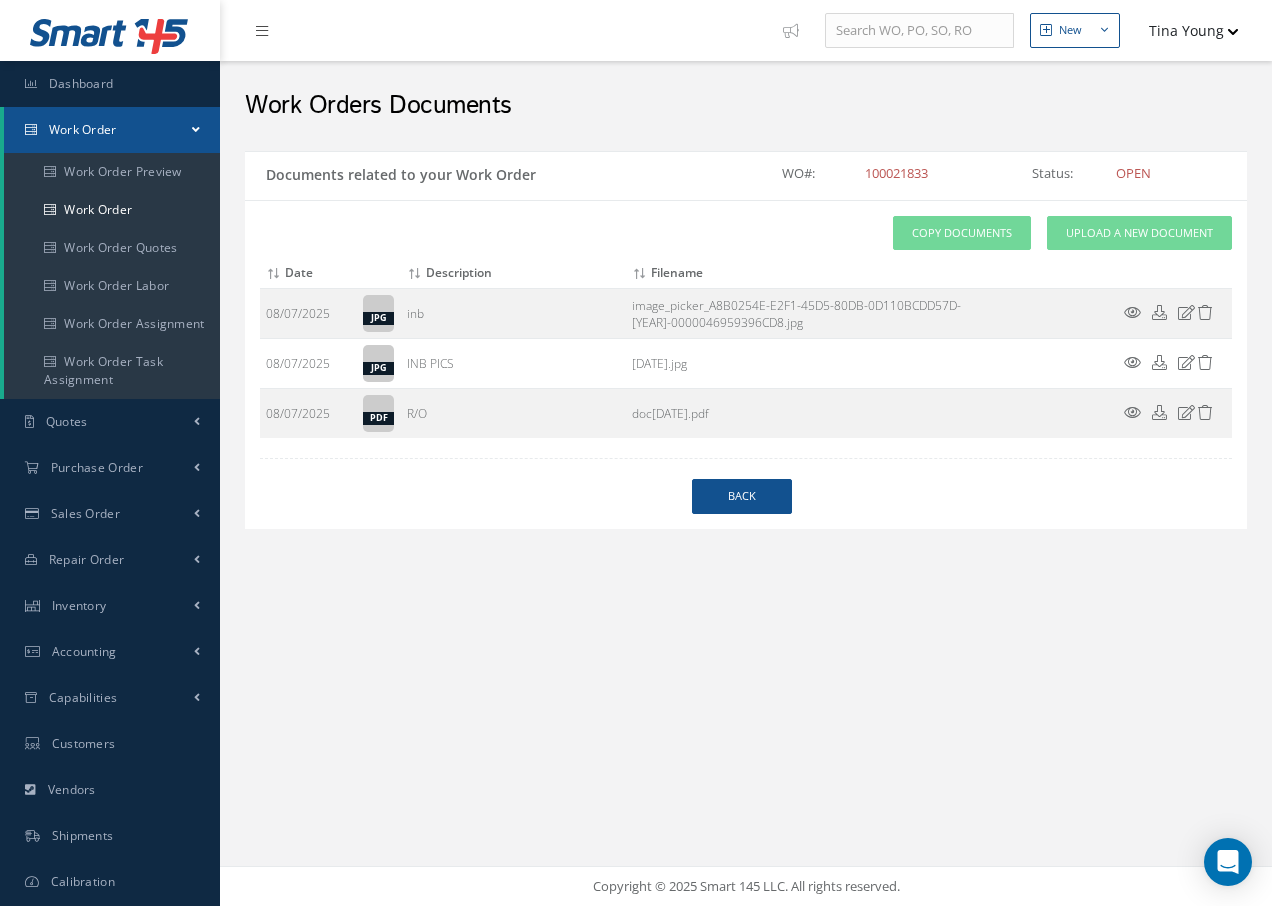 select on "25" 